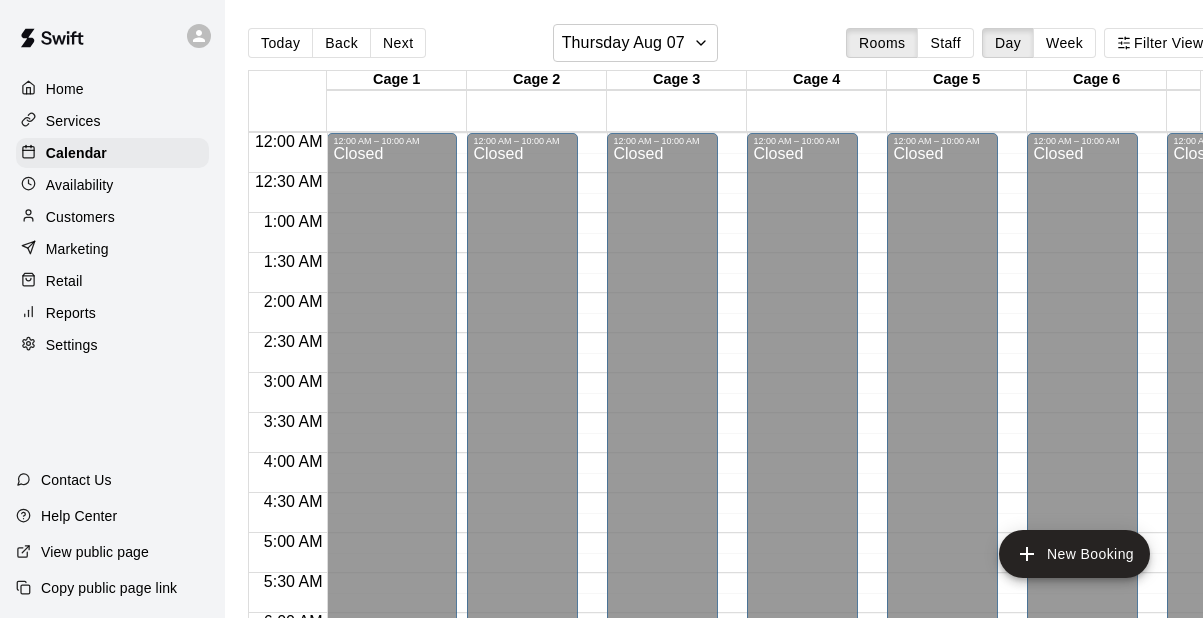 scroll, scrollTop: 0, scrollLeft: 0, axis: both 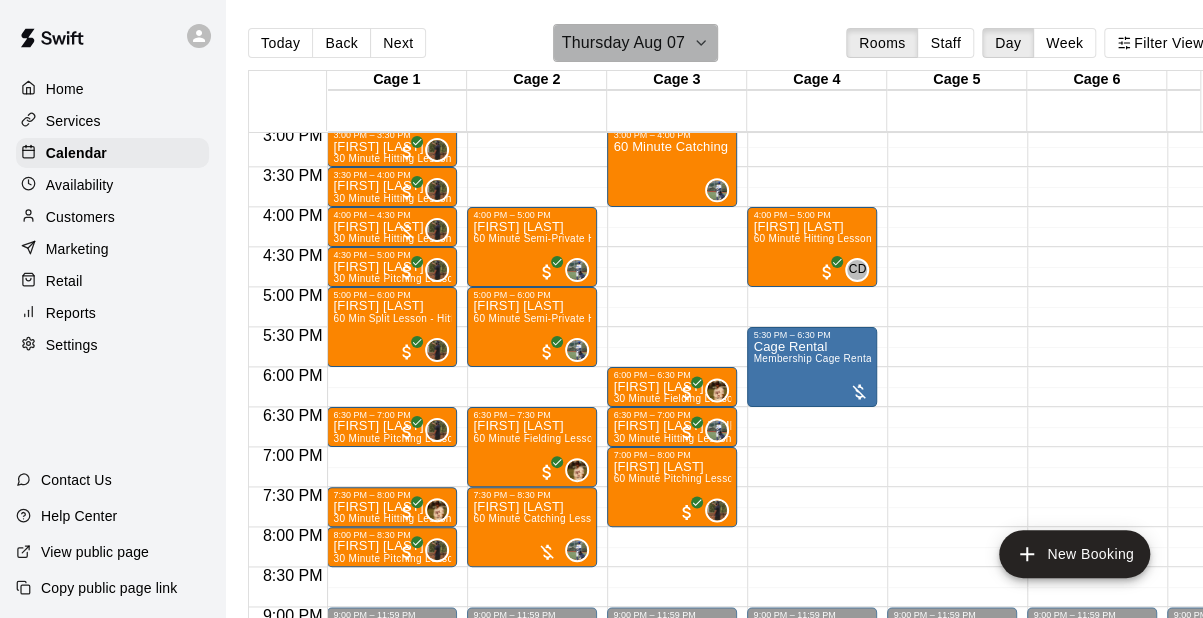 click on "Thursday Aug 07" at bounding box center (623, 43) 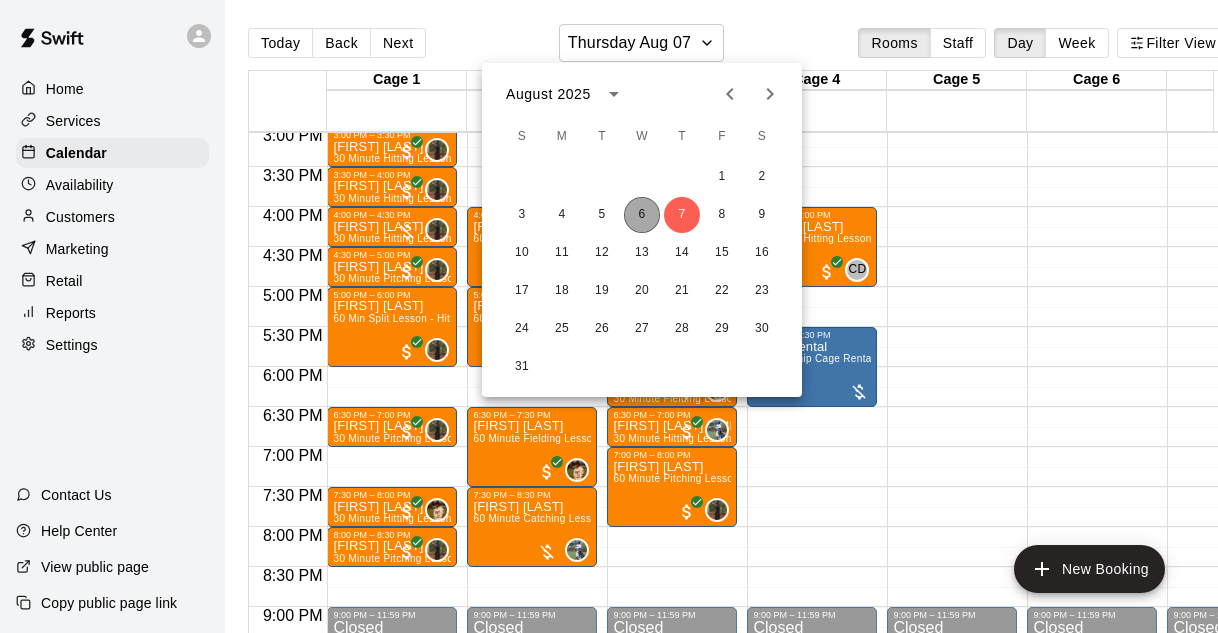 click on "6" at bounding box center [642, 215] 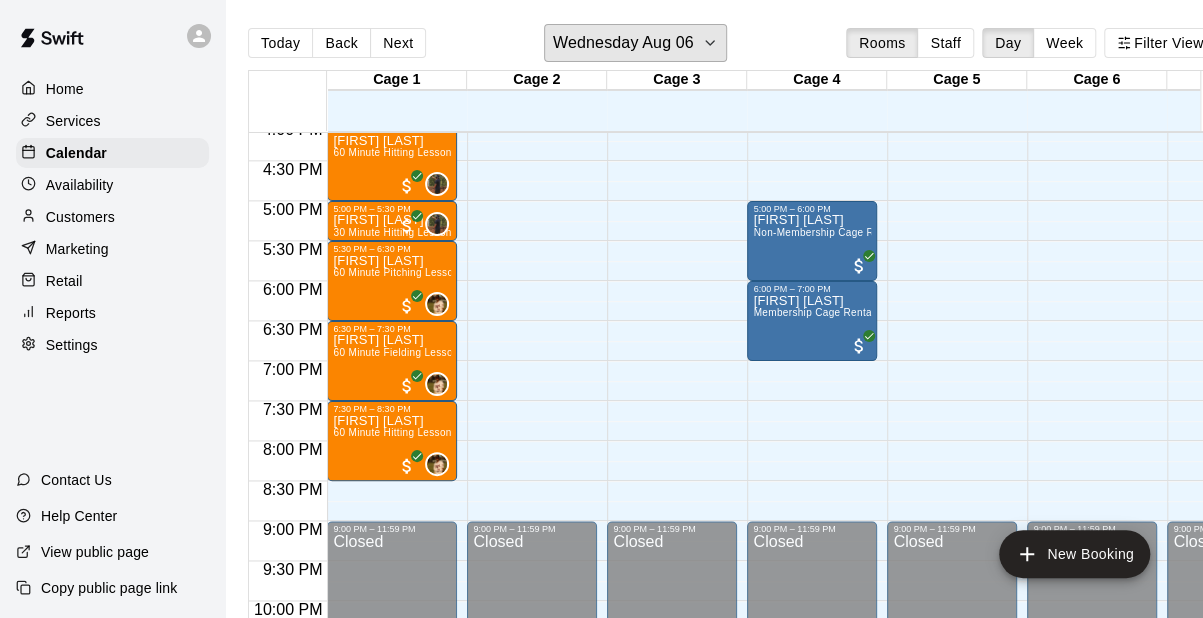 scroll, scrollTop: 1292, scrollLeft: 21, axis: both 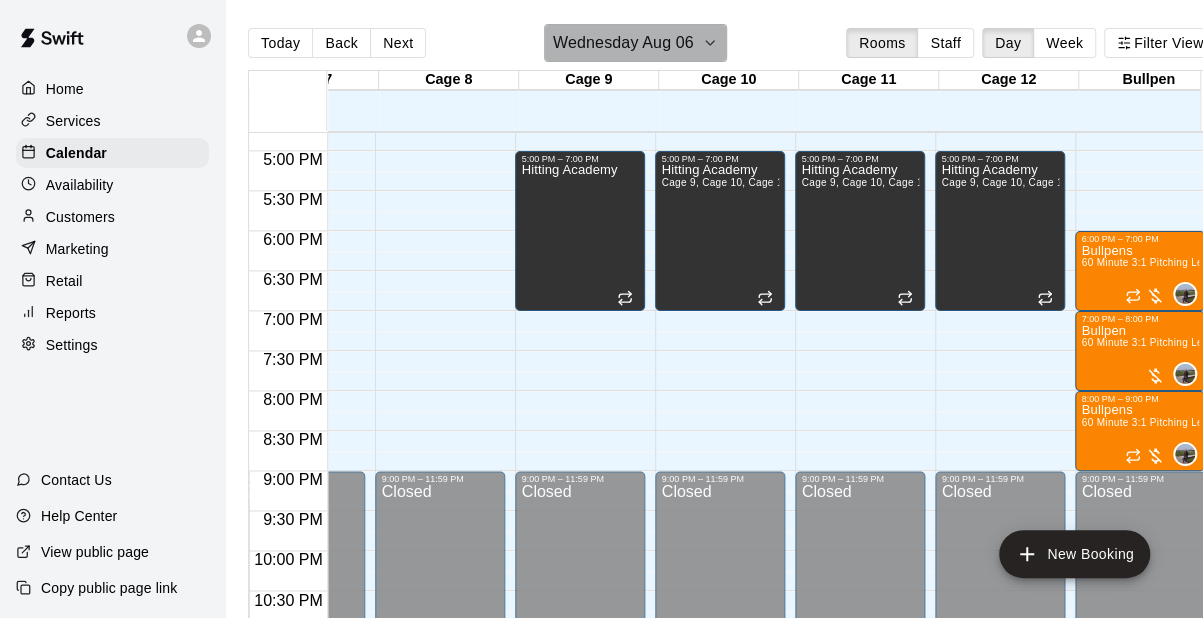 click on "Wednesday Aug 06" at bounding box center (623, 43) 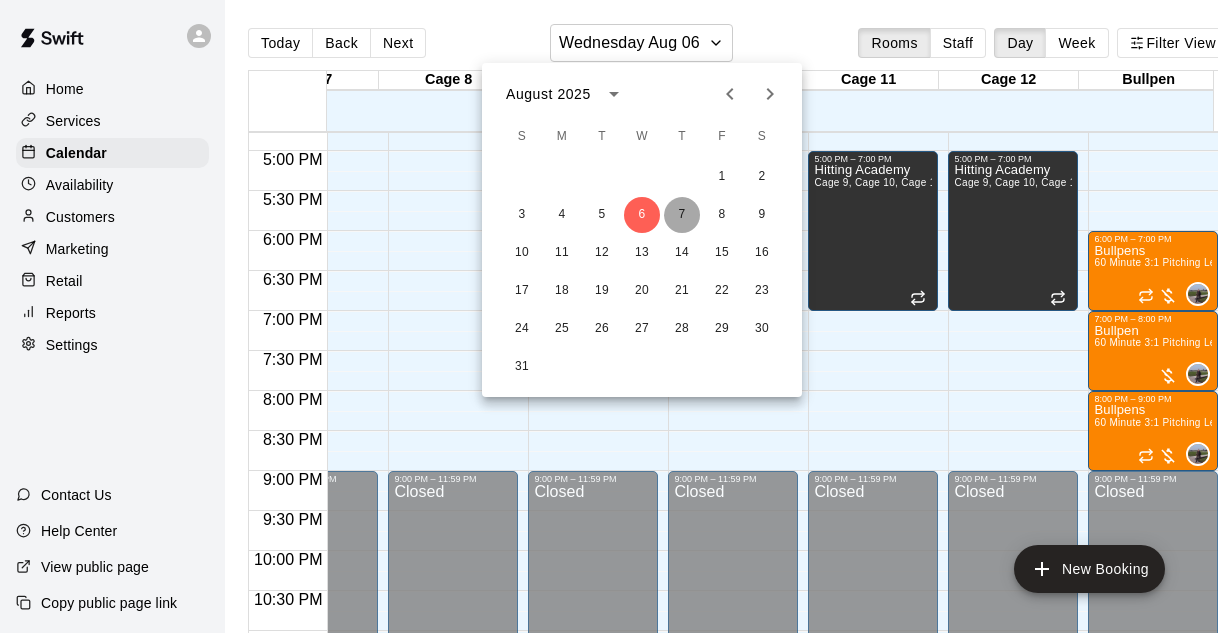 click on "7" at bounding box center (682, 215) 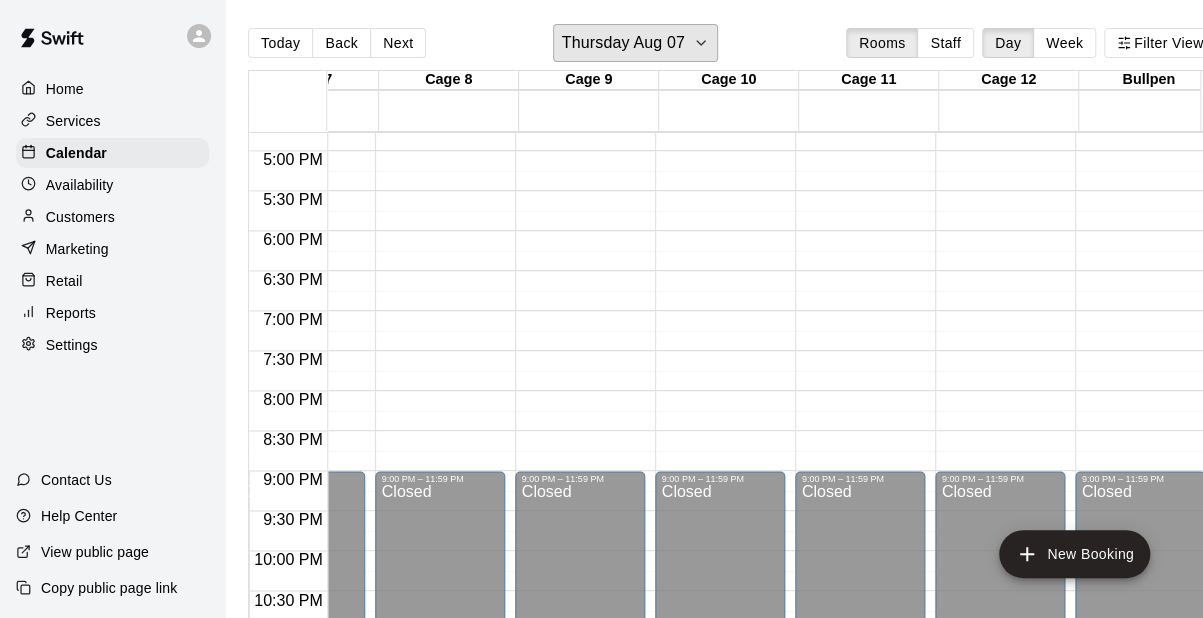 scroll, scrollTop: 1342, scrollLeft: 802, axis: both 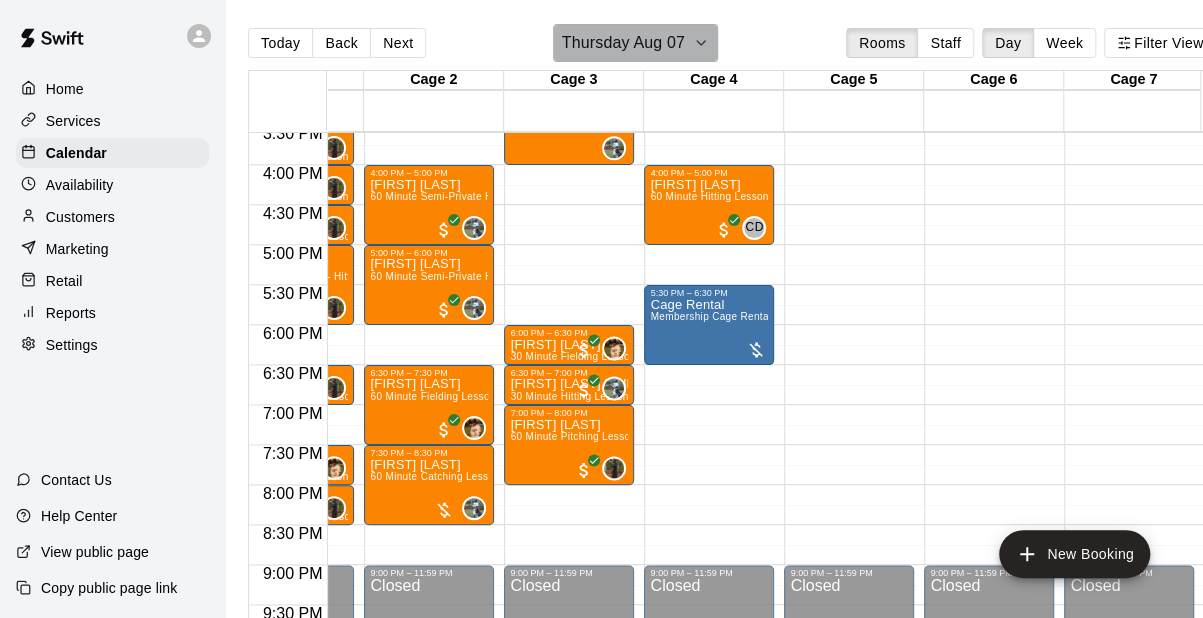 click on "Thursday Aug 07" at bounding box center (623, 43) 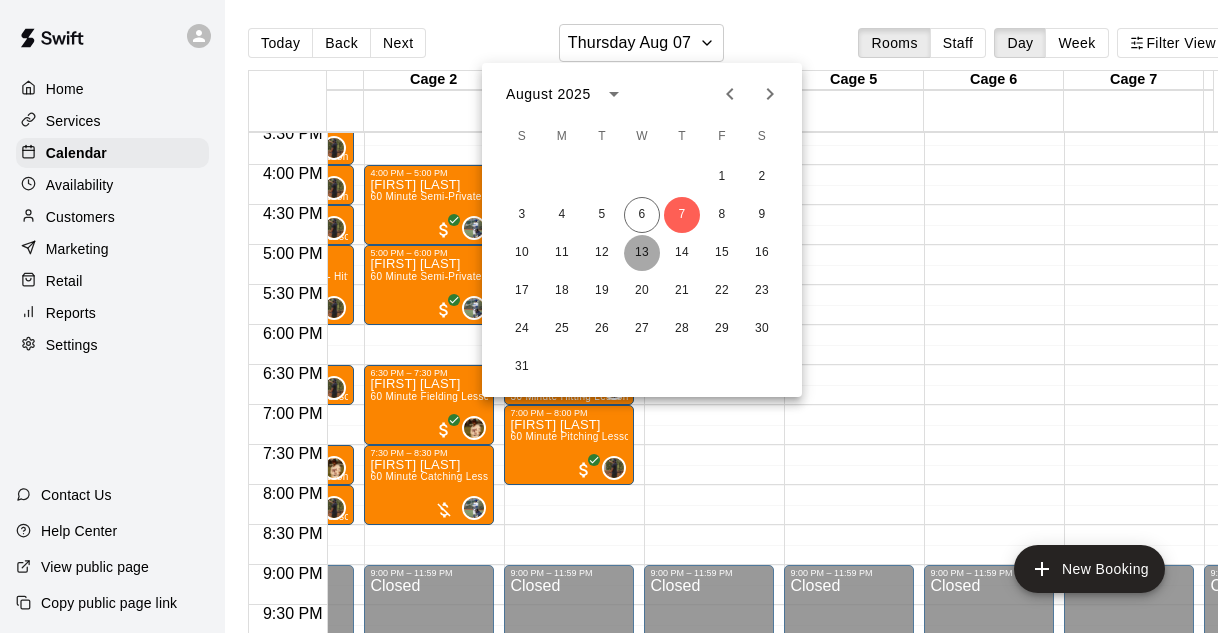 click on "13" at bounding box center (642, 253) 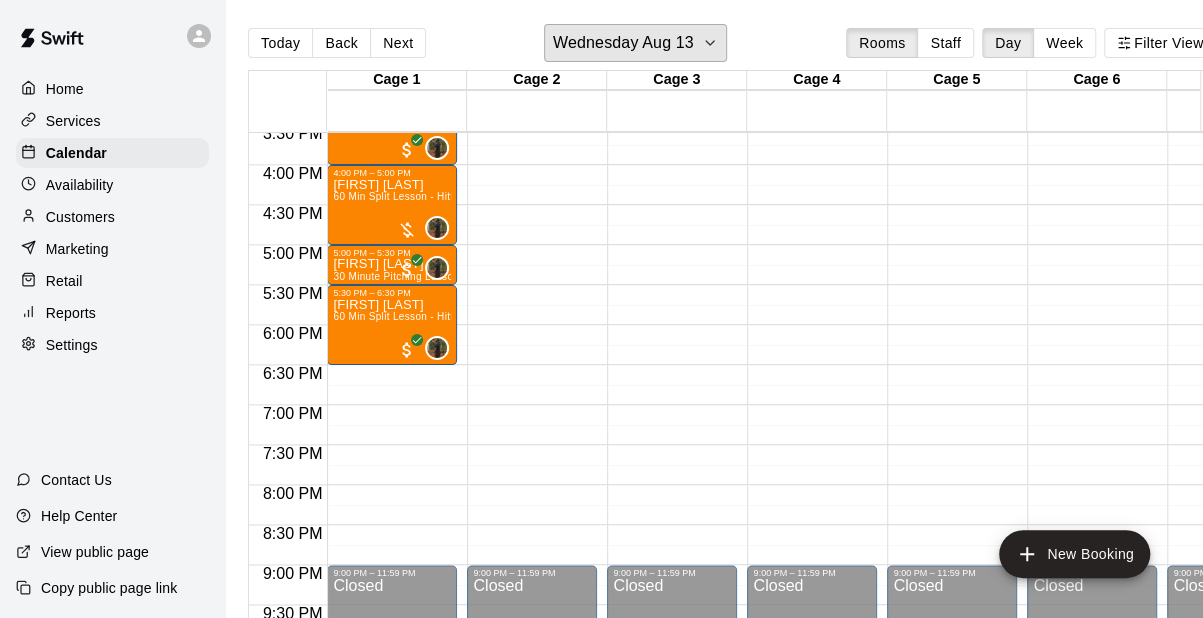 click on "Wednesday Aug 13" at bounding box center (623, 43) 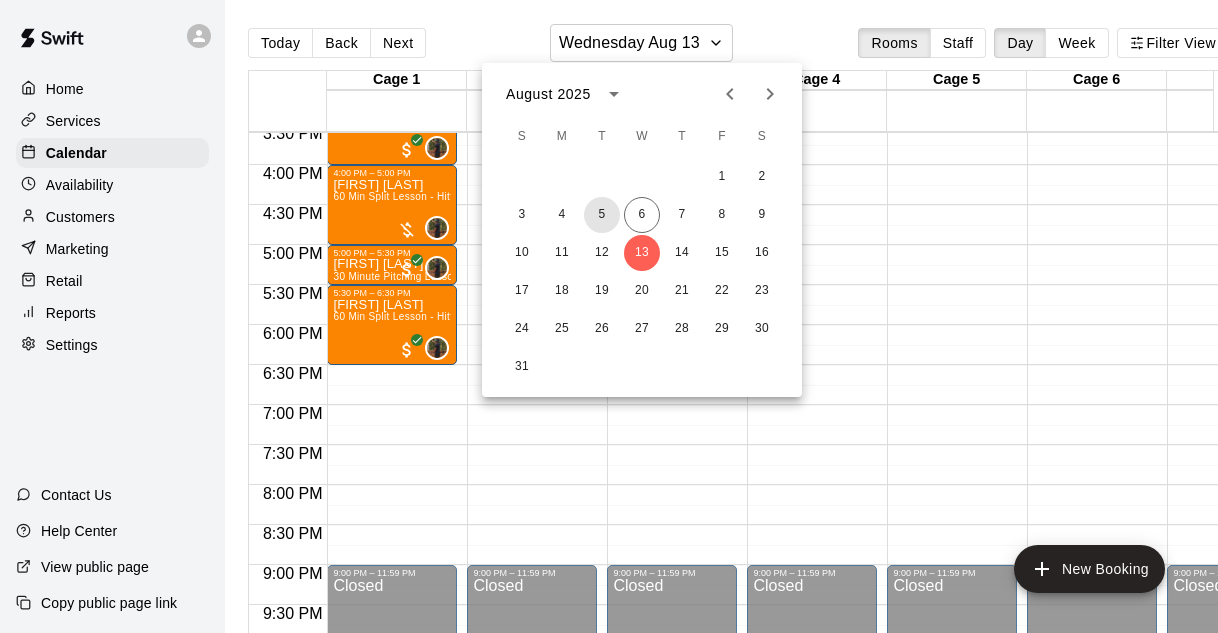 click on "5" at bounding box center (602, 215) 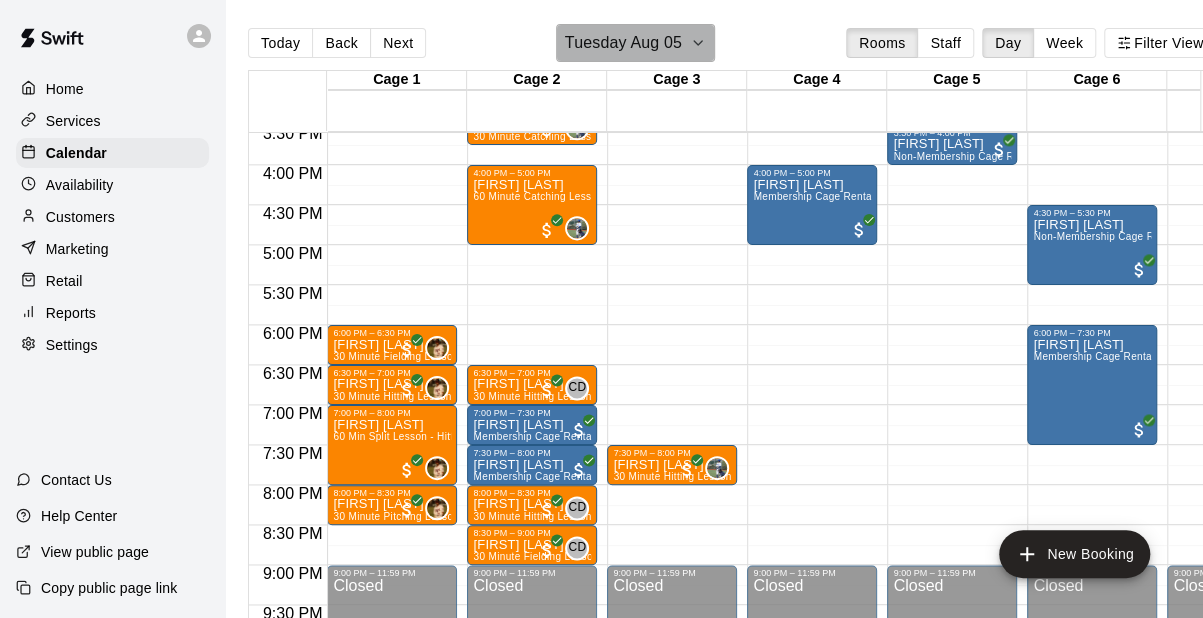 click on "Tuesday Aug 05" at bounding box center [623, 43] 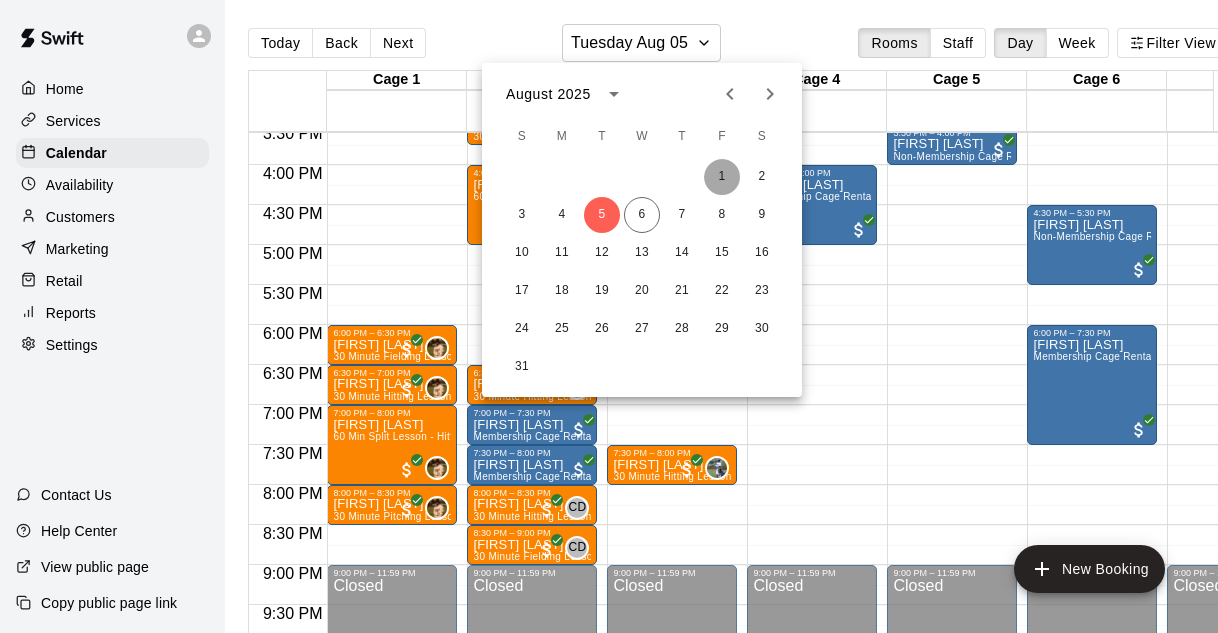 click on "1" at bounding box center [722, 177] 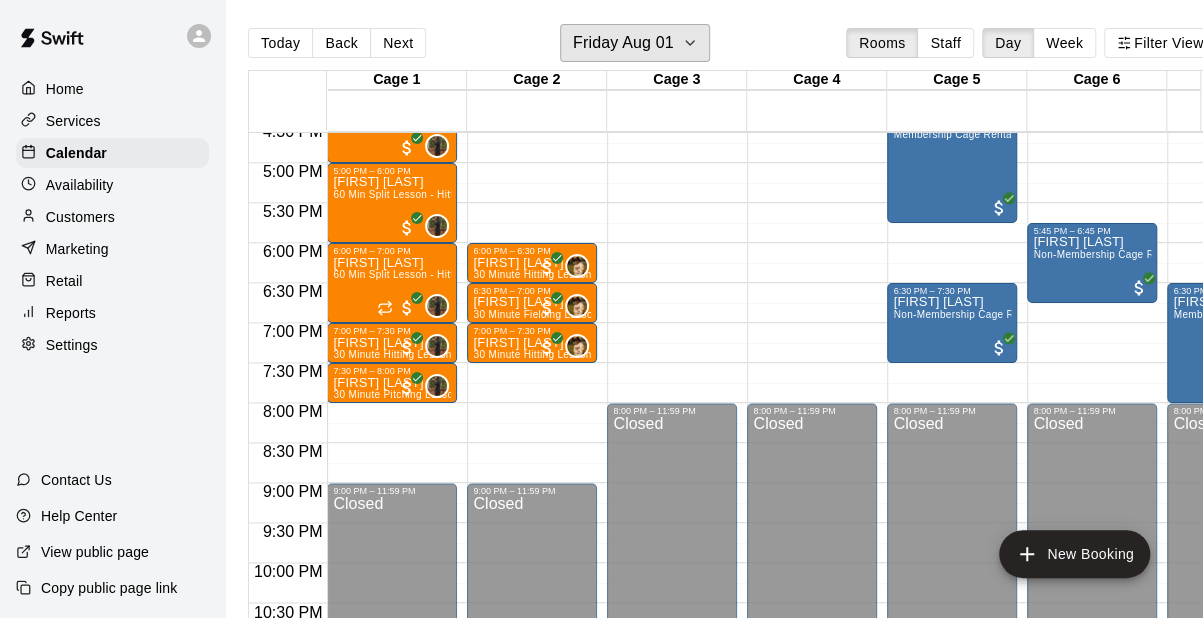 scroll, scrollTop: 1412, scrollLeft: 0, axis: vertical 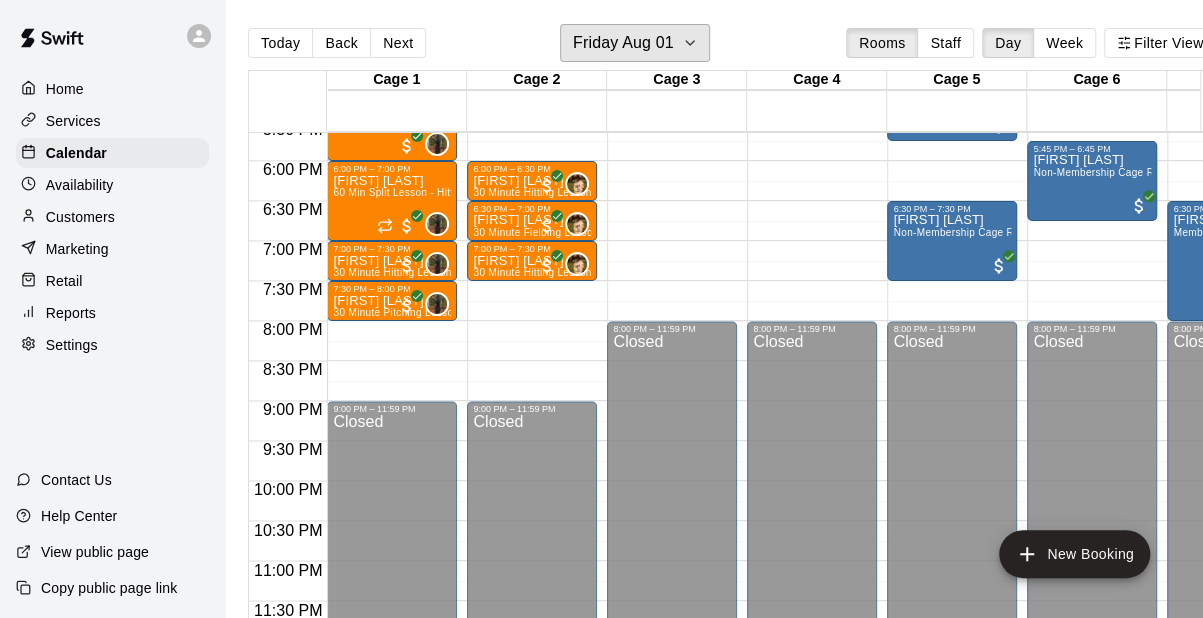 click on "Friday Aug 01" at bounding box center [623, 43] 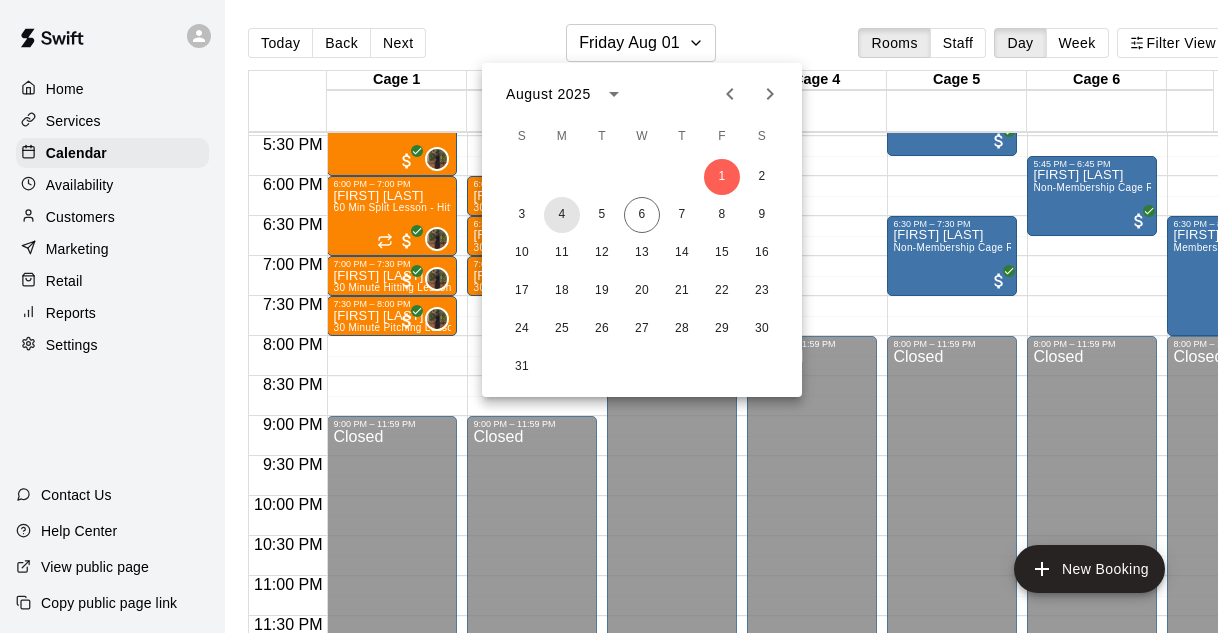 click on "4" at bounding box center (562, 215) 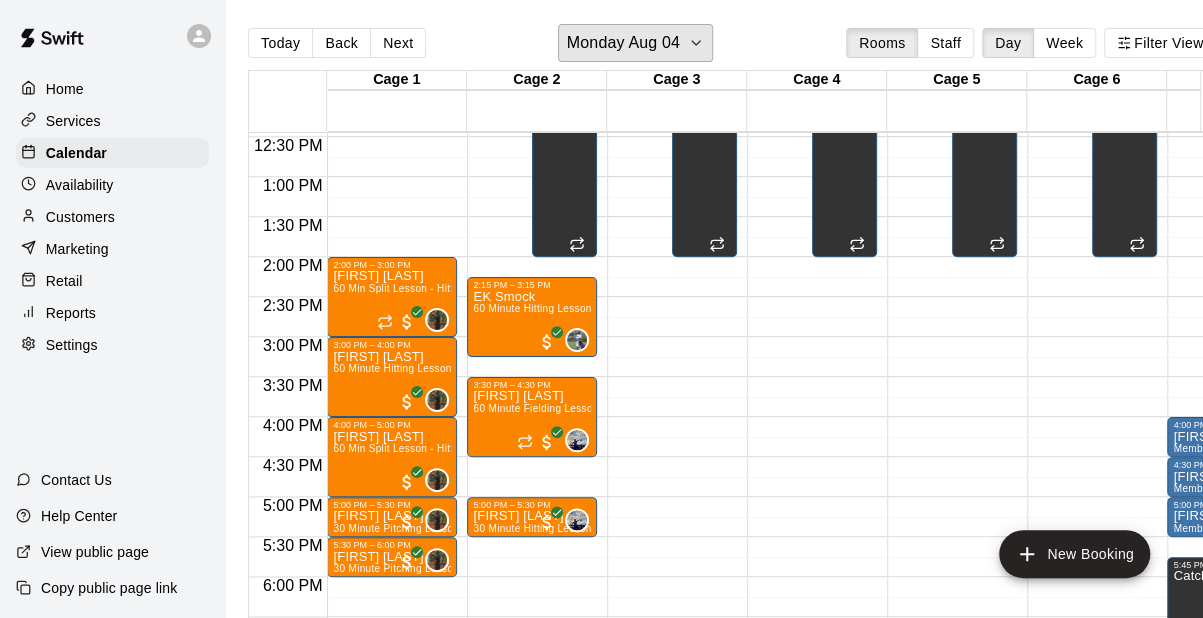scroll, scrollTop: 992, scrollLeft: 0, axis: vertical 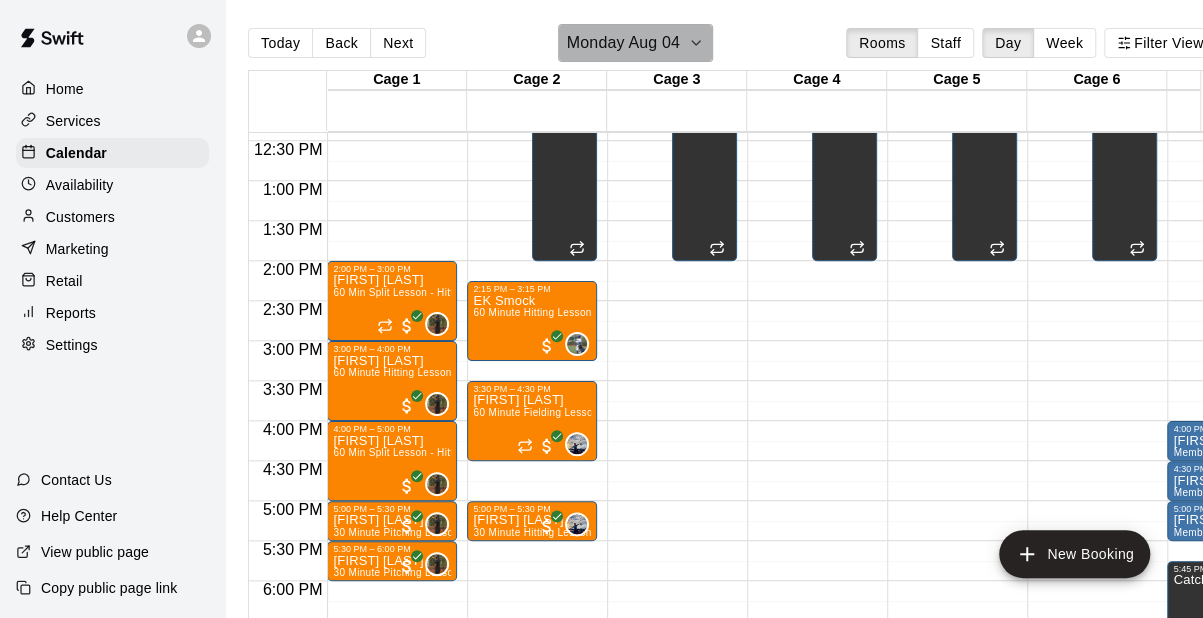 click on "Monday Aug 04" at bounding box center (635, 43) 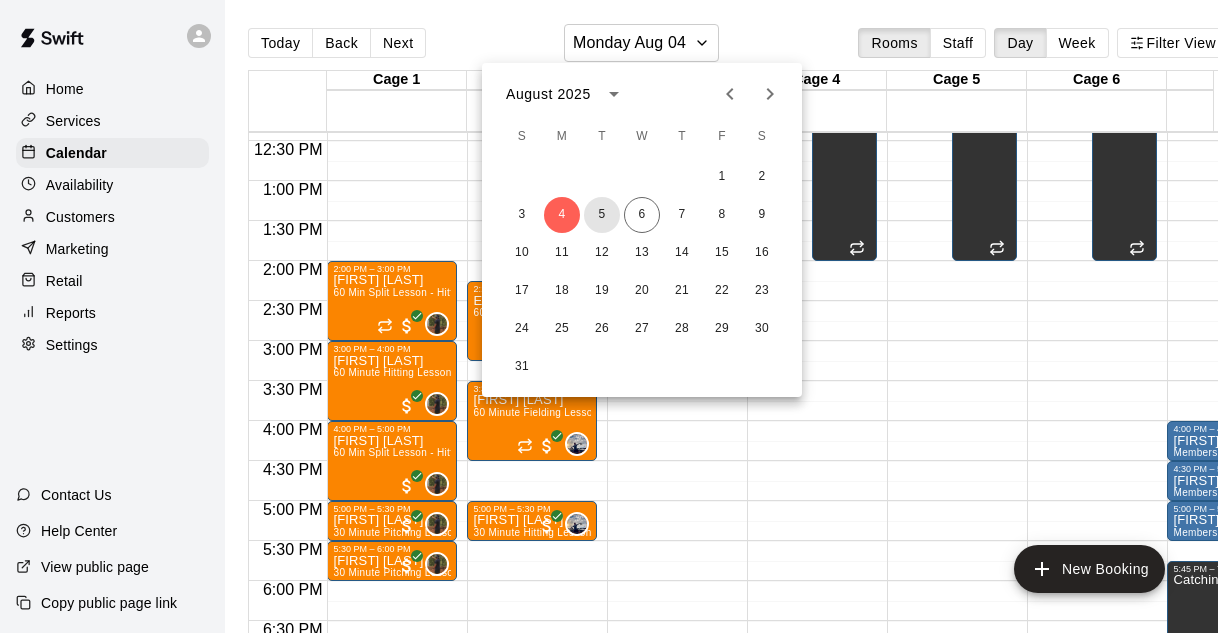 click on "5" at bounding box center (602, 215) 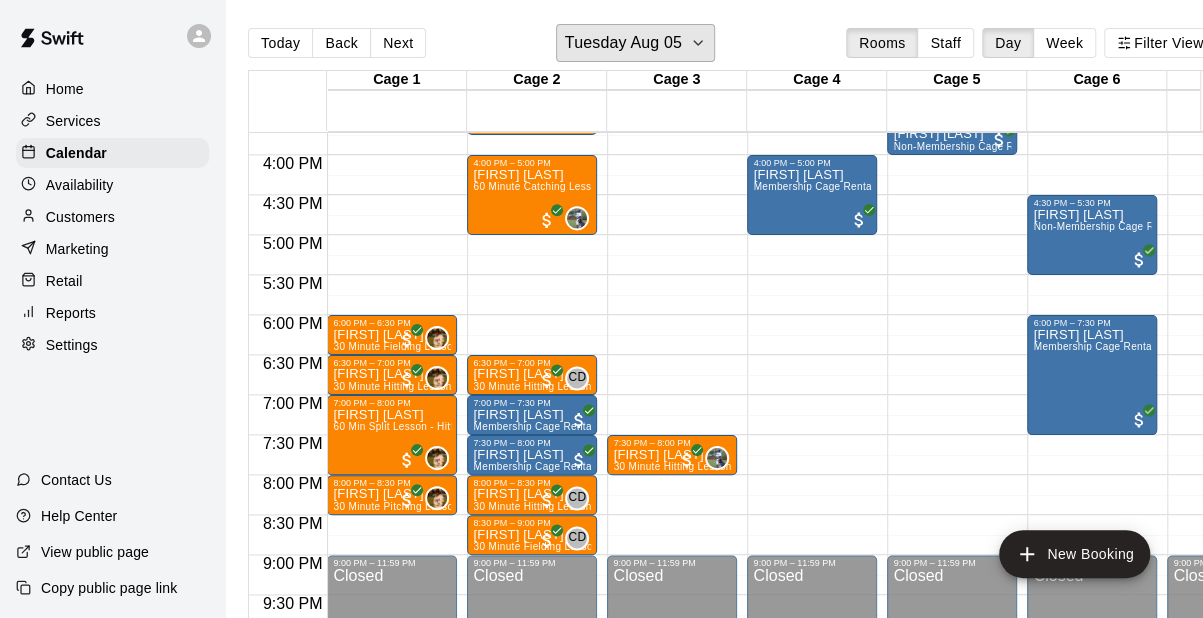 scroll, scrollTop: 1320, scrollLeft: 0, axis: vertical 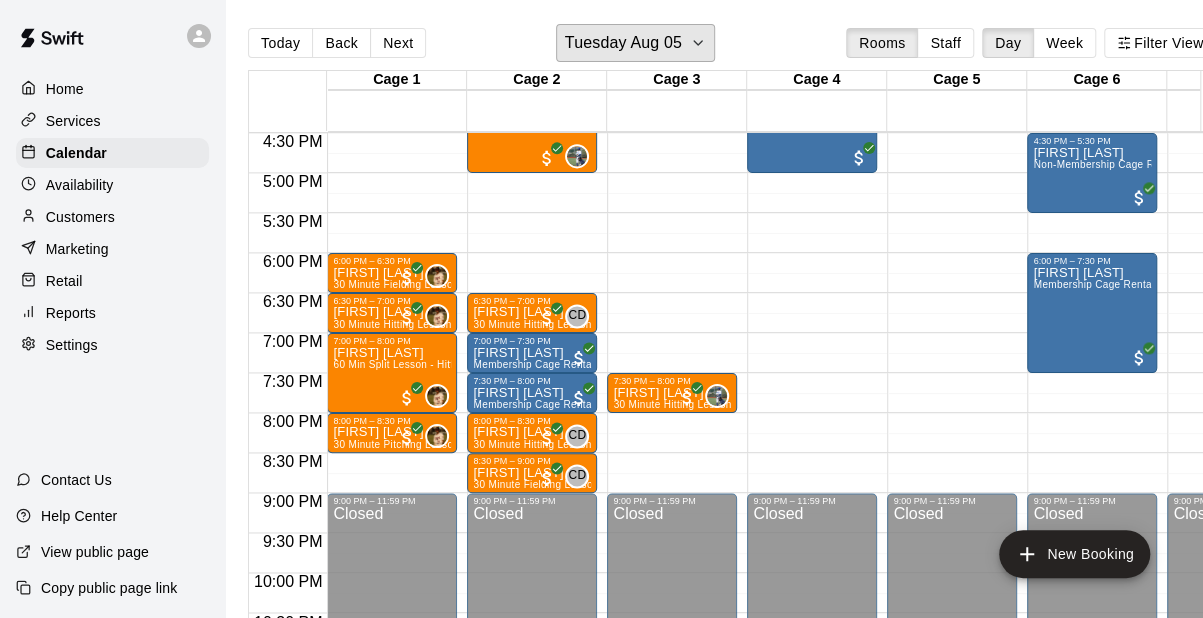 click on "Tuesday Aug 05" at bounding box center (623, 43) 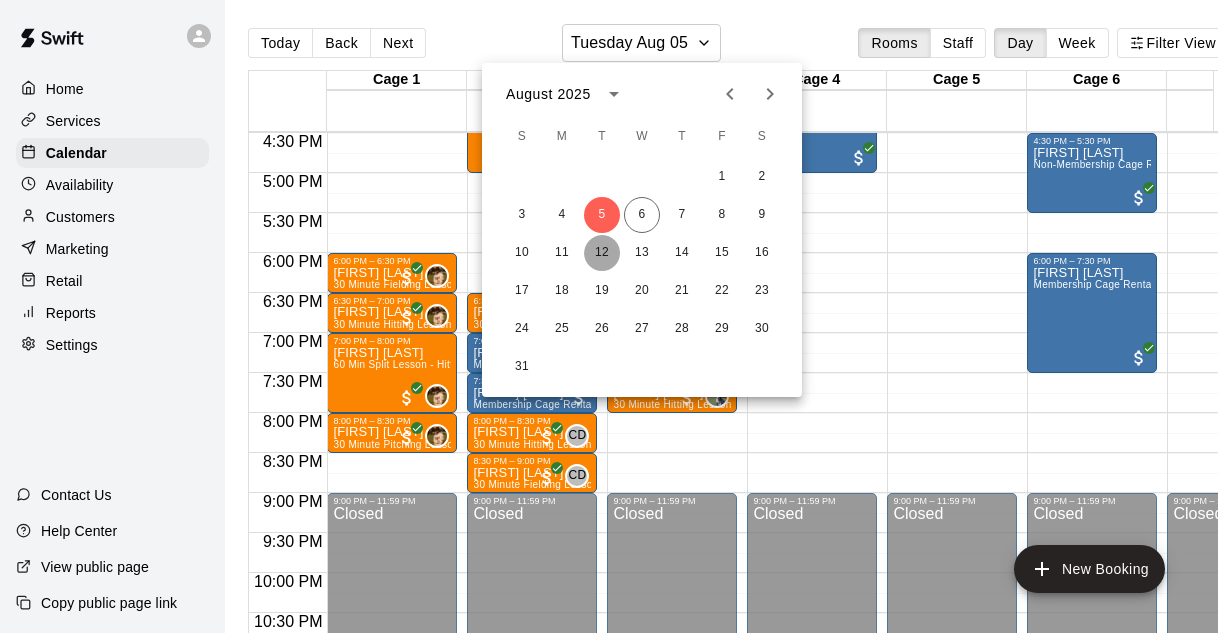 click on "12" at bounding box center [602, 253] 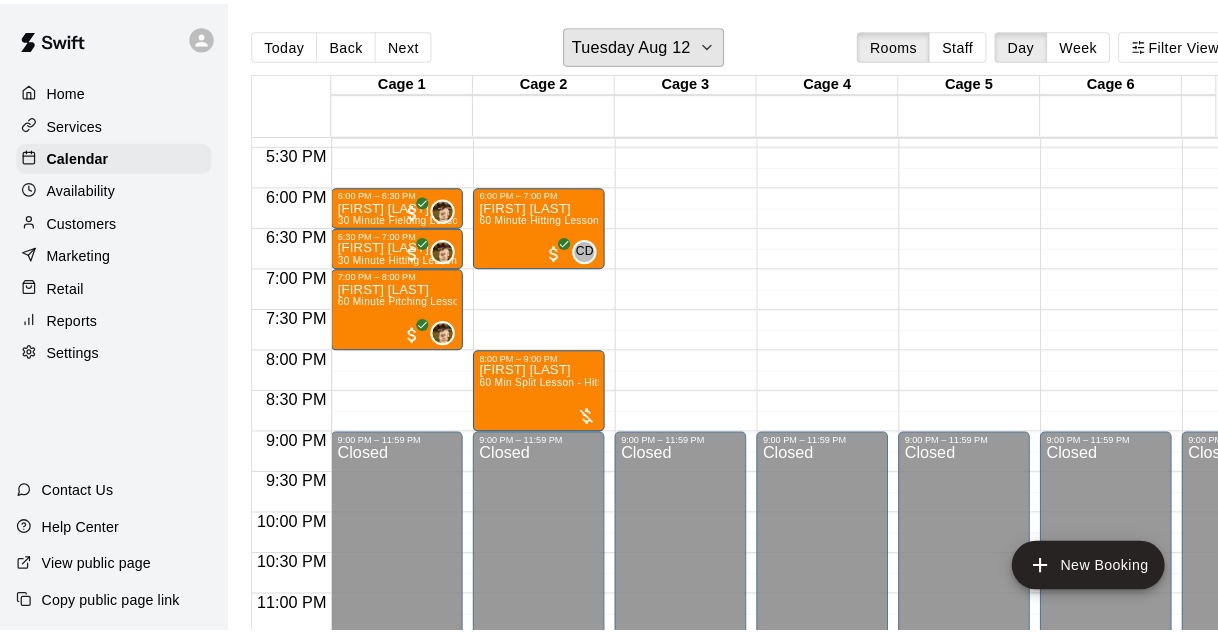 scroll, scrollTop: 1395, scrollLeft: 0, axis: vertical 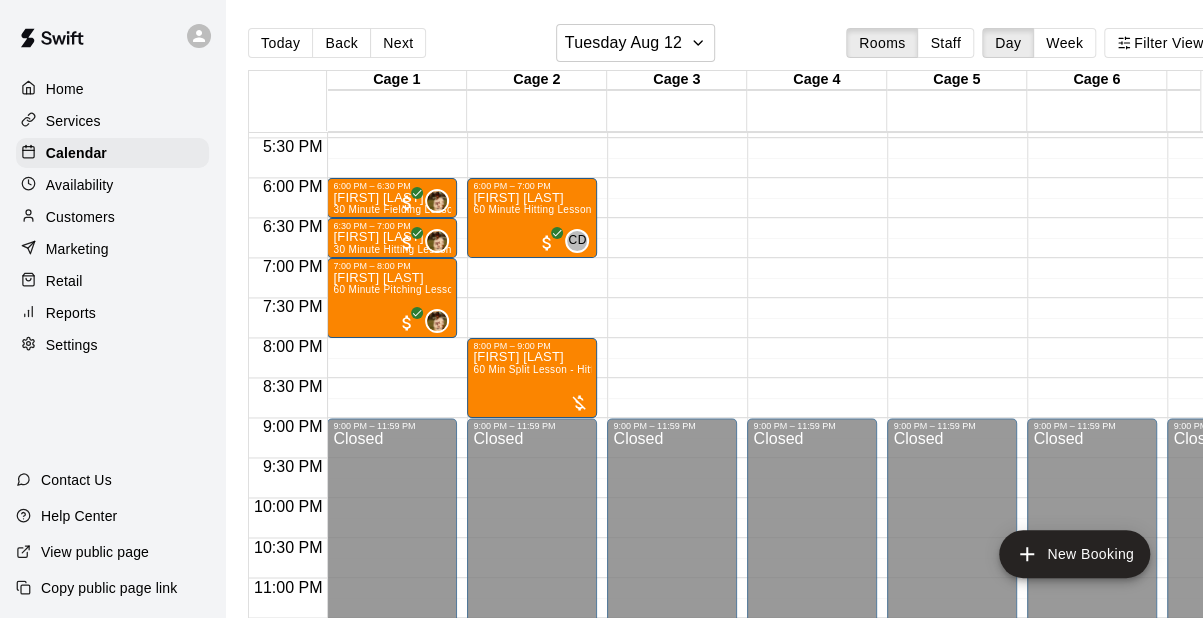 click on "[FIRST] [LAST]" at bounding box center (532, 357) 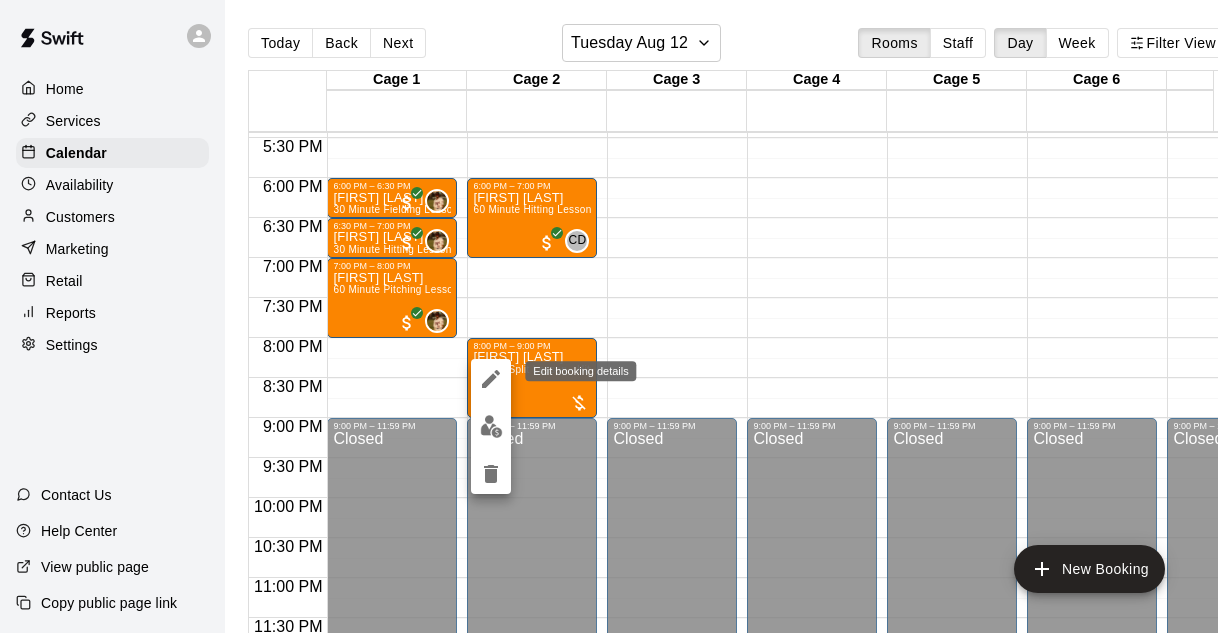click at bounding box center [491, 379] 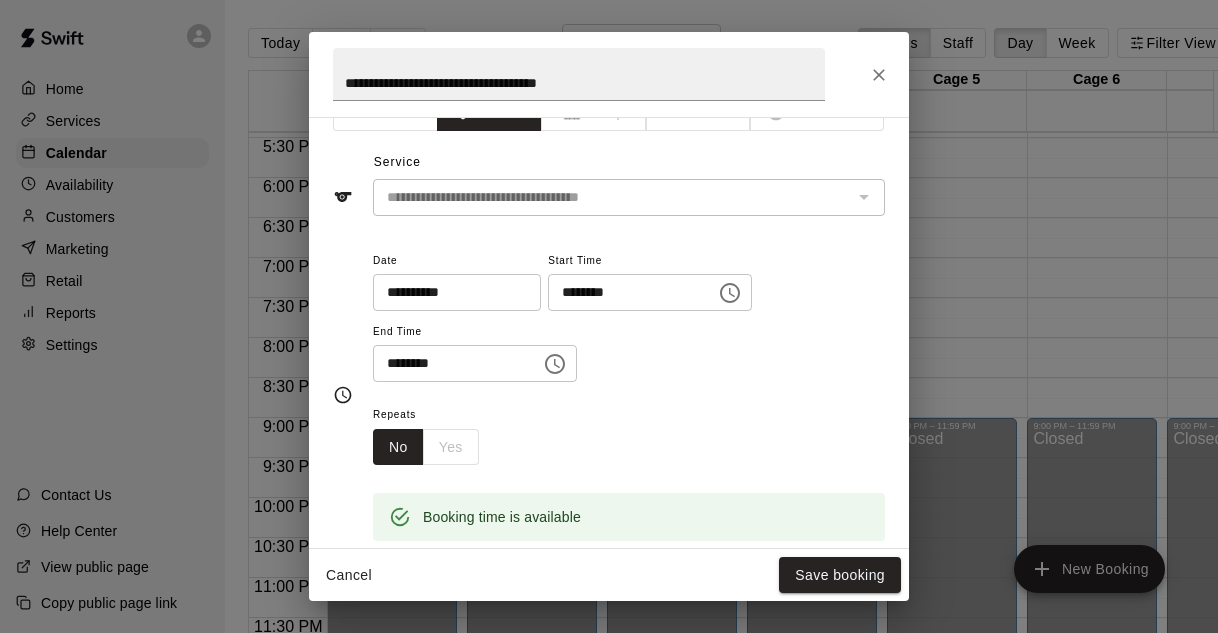 scroll, scrollTop: 0, scrollLeft: 0, axis: both 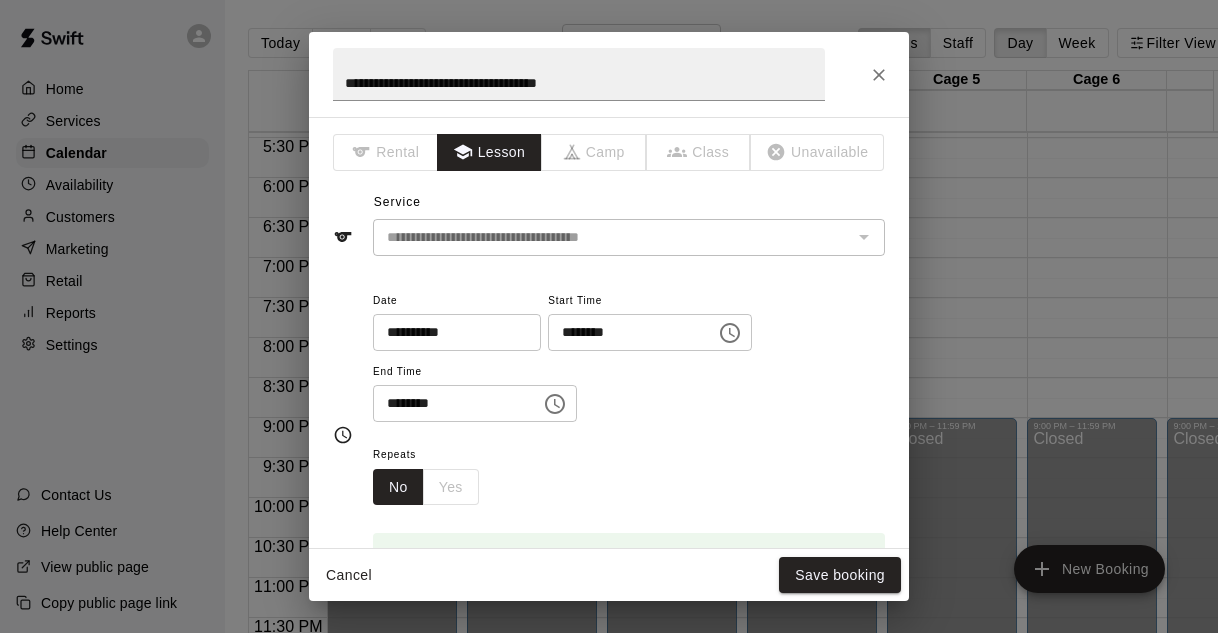 click on "**********" at bounding box center (609, 316) 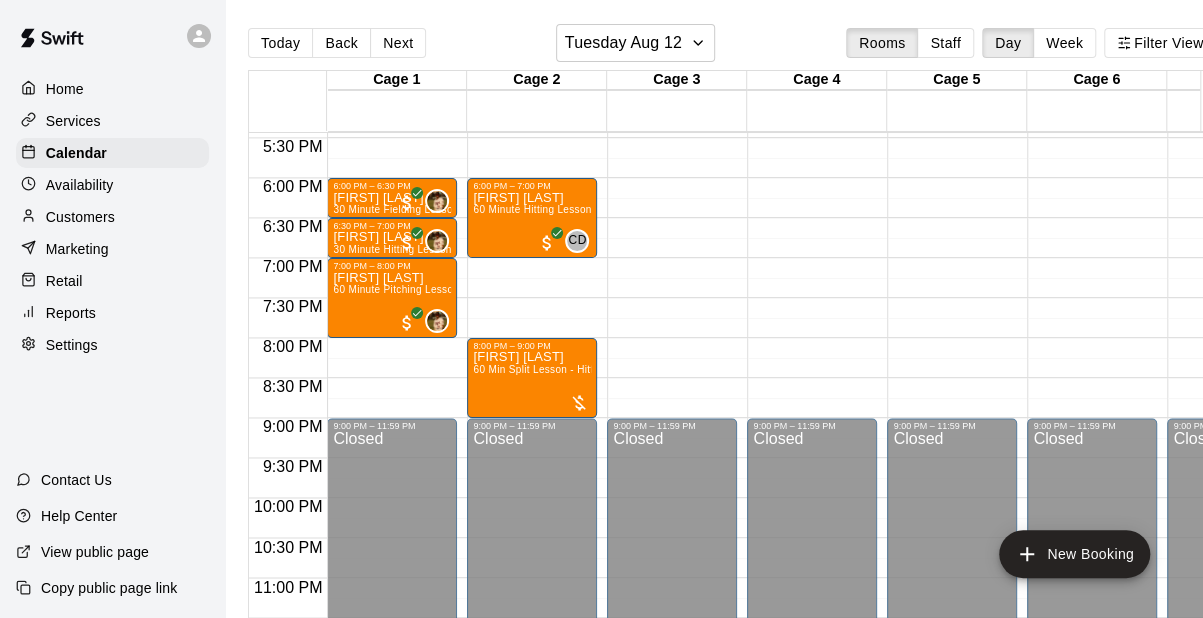 click on "[FIRST] [LAST] 60 Min Split Lesson - Hitting/Pitching" at bounding box center [532, 660] 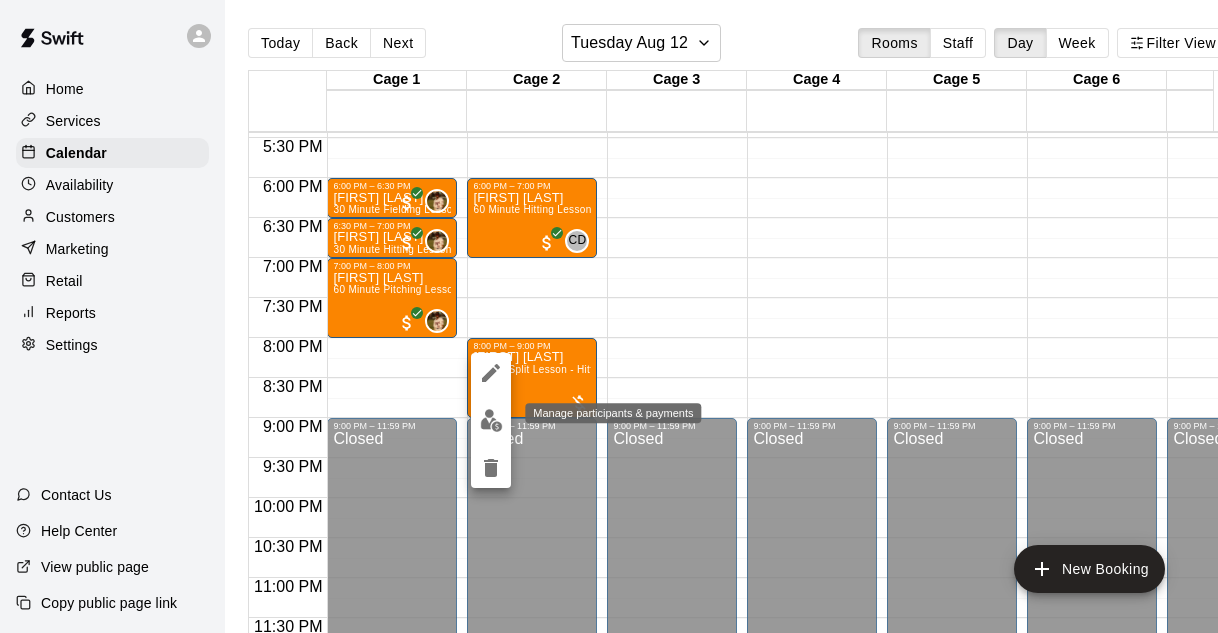 click at bounding box center (491, 420) 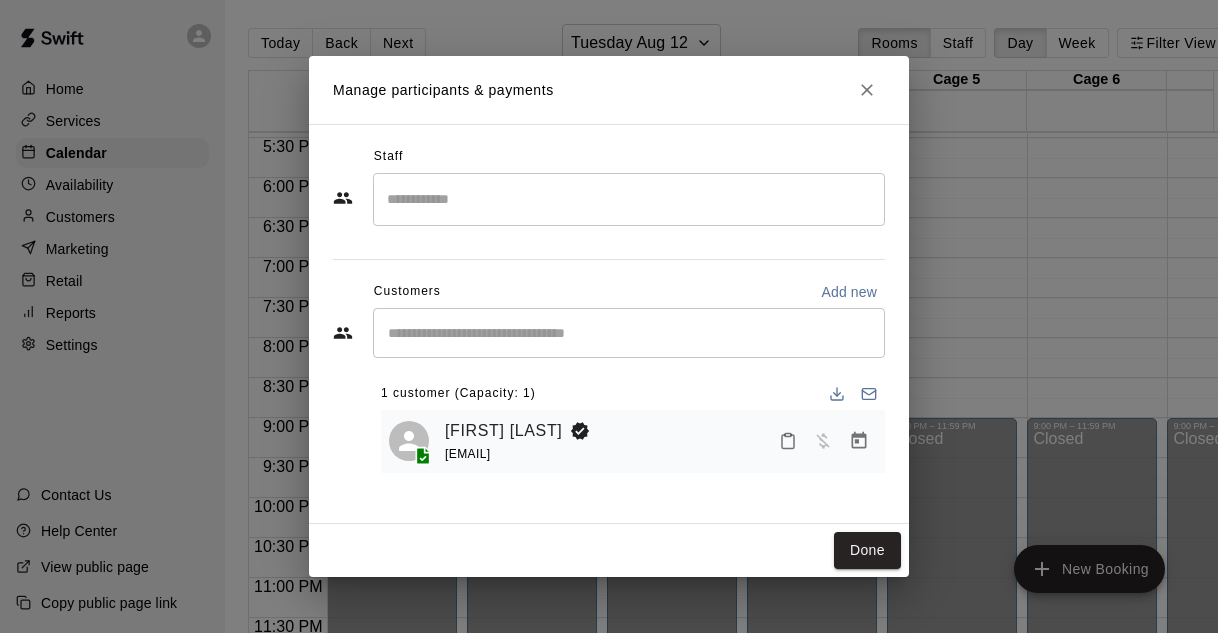 click at bounding box center (629, 199) 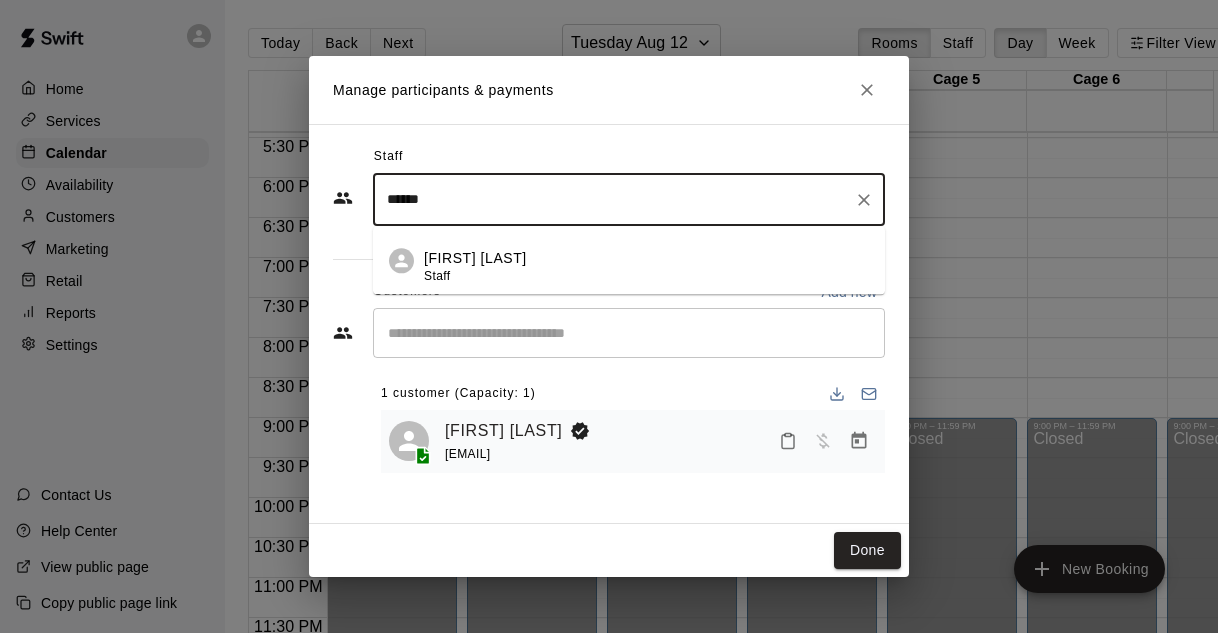 click on "[FIRST] [LAST]" at bounding box center [475, 258] 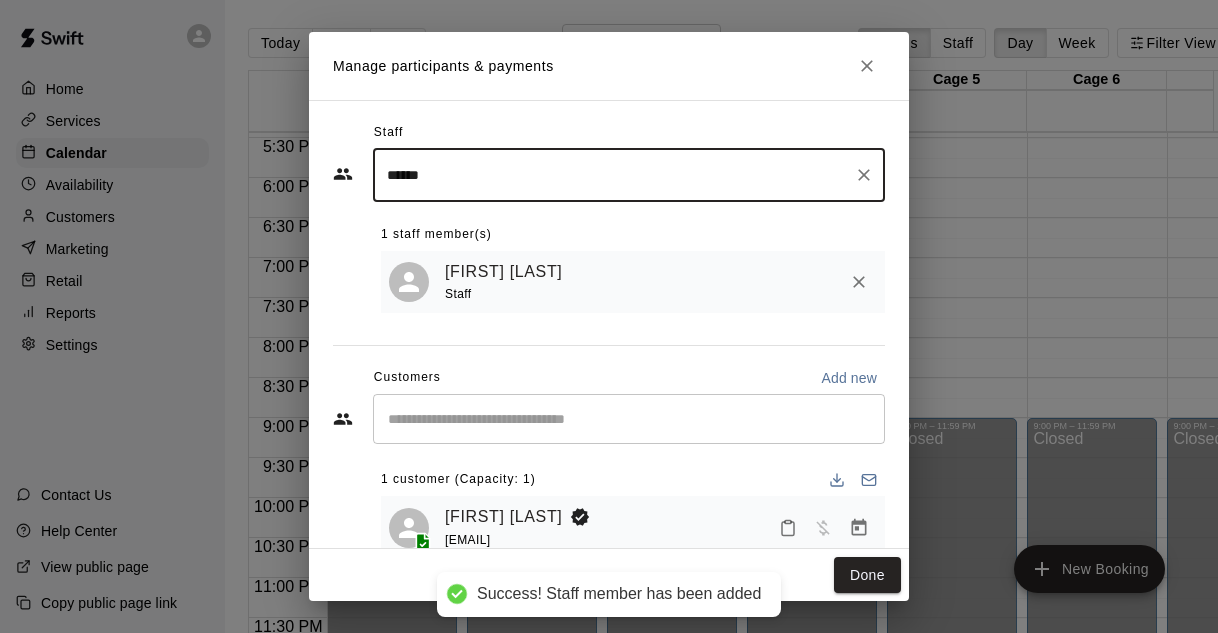 type on "******" 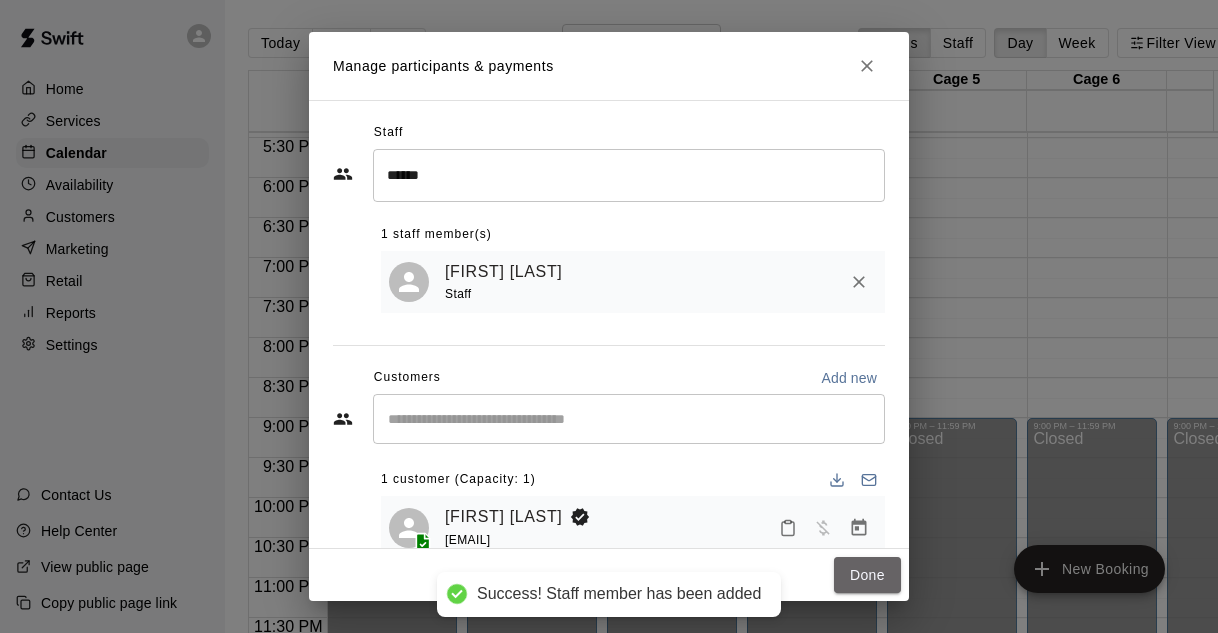click on "Done" at bounding box center [867, 575] 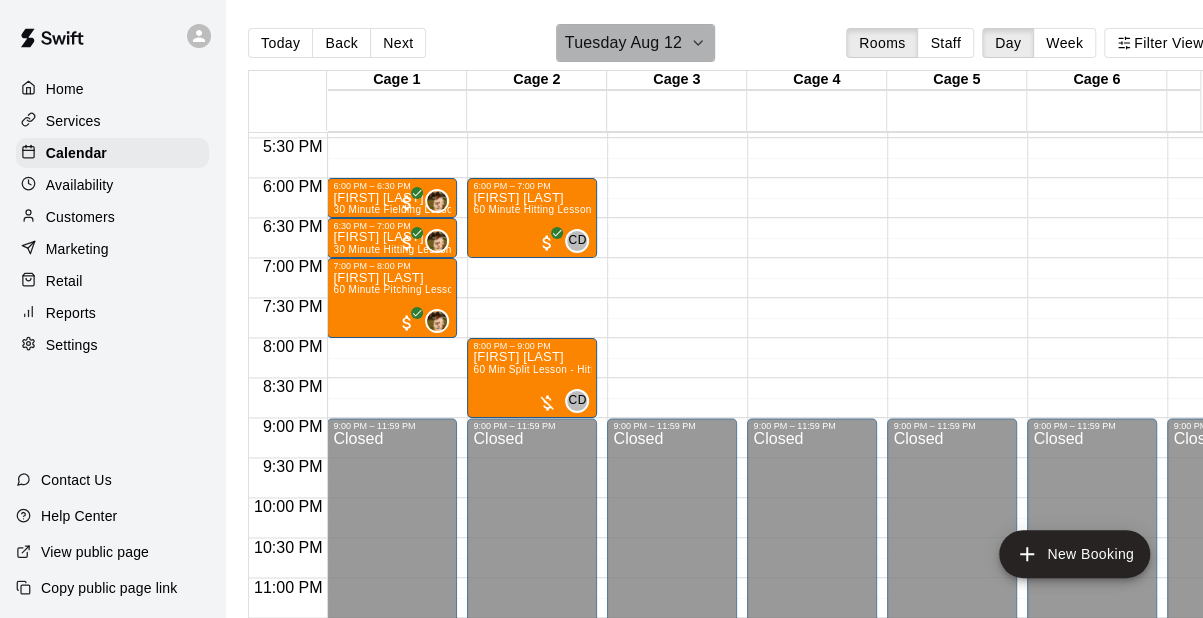 click on "Tuesday Aug 12" at bounding box center (623, 43) 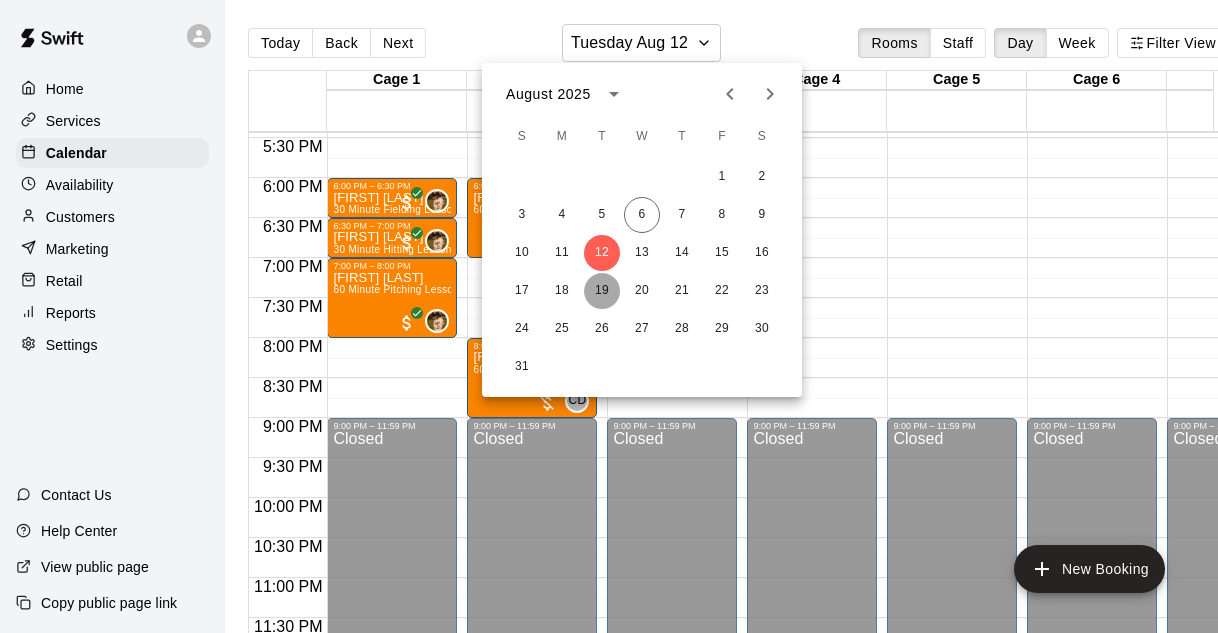 click on "19" at bounding box center [602, 291] 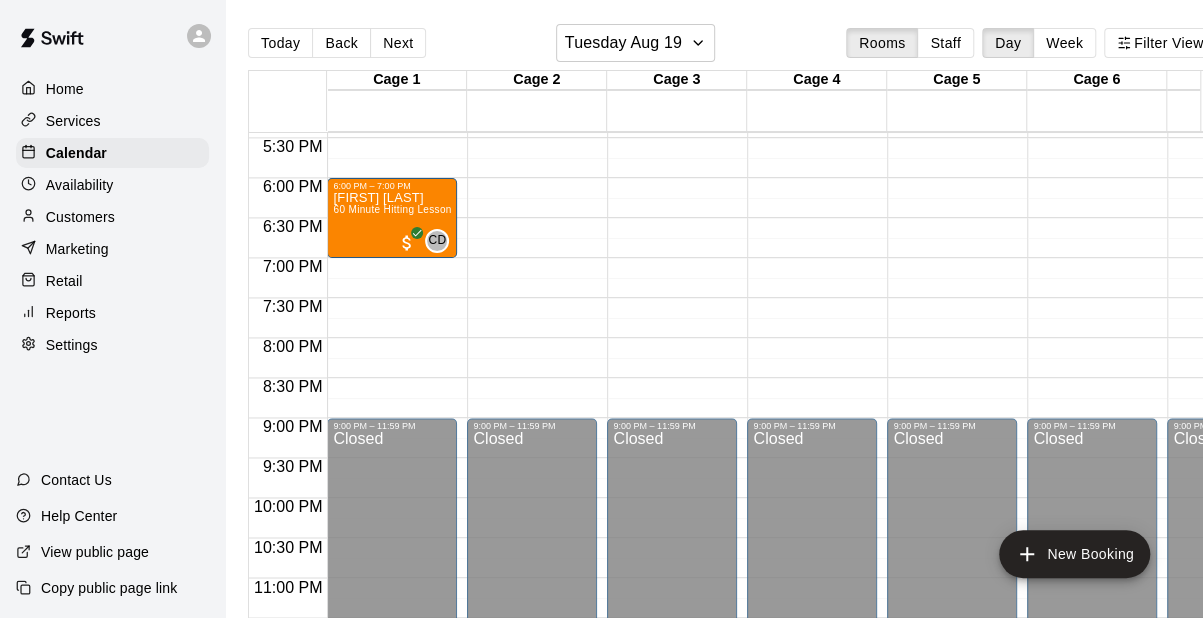 click on "Today" at bounding box center [280, 43] 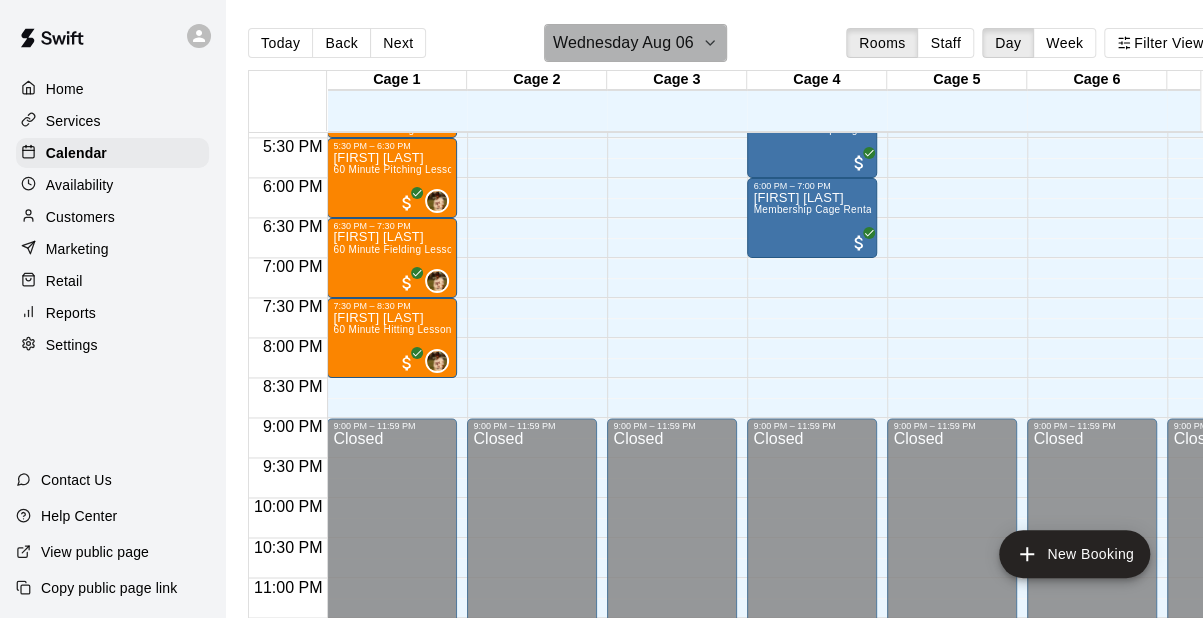 click on "Wednesday Aug 06" at bounding box center [623, 43] 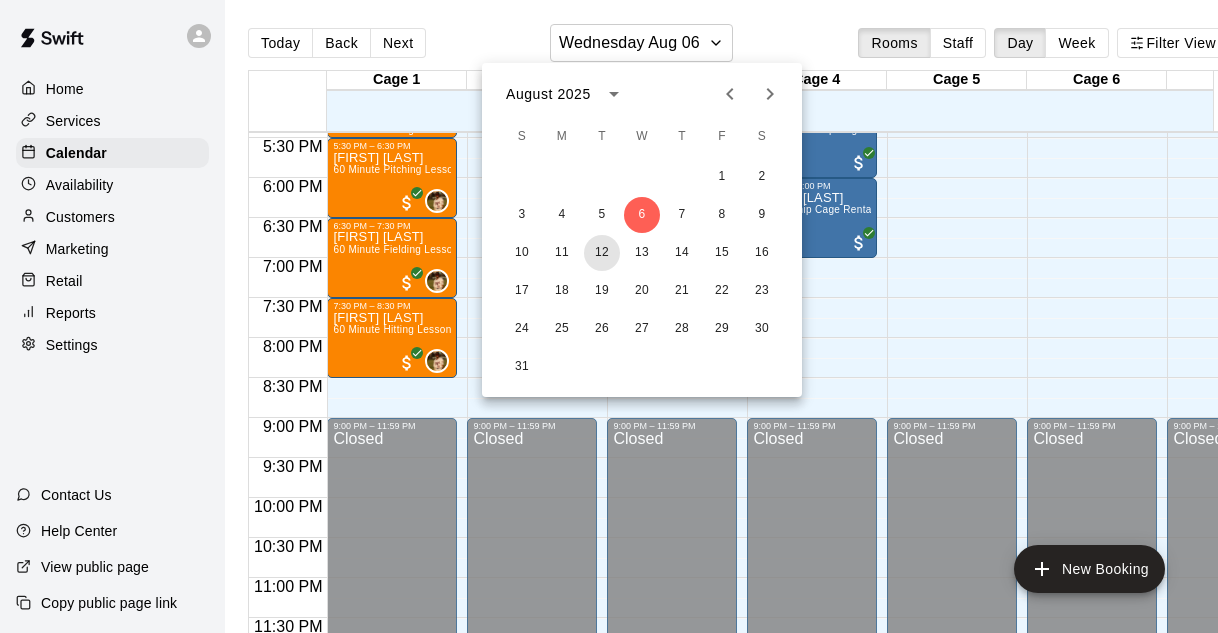 click on "12" at bounding box center (602, 253) 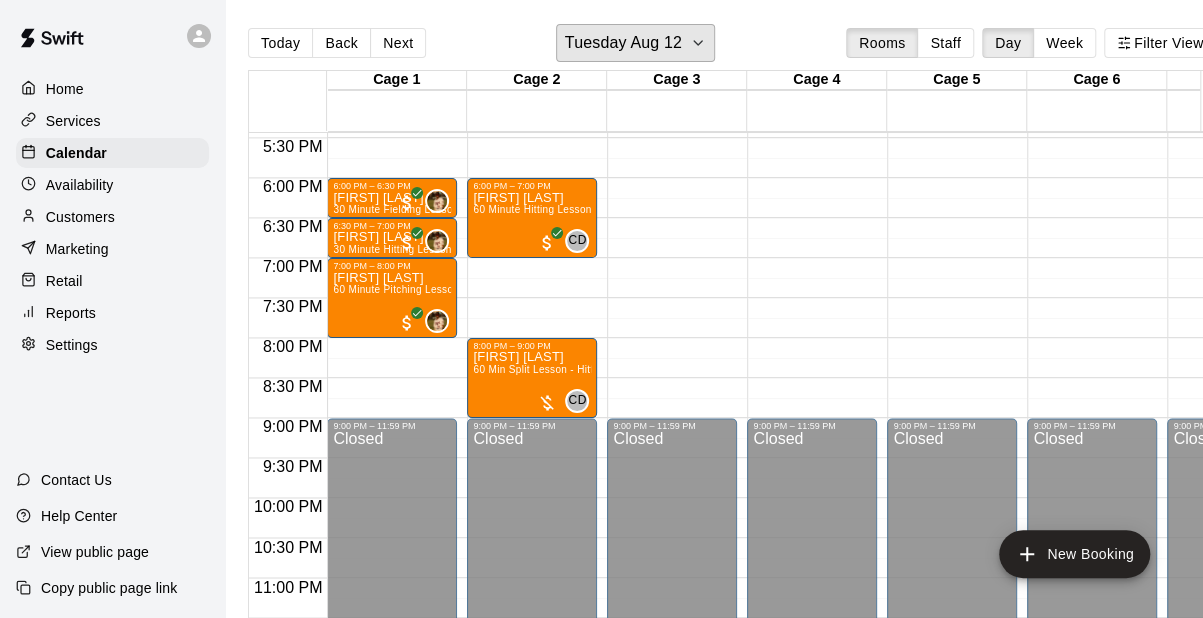 click on "Tuesday Aug 12" at bounding box center [623, 43] 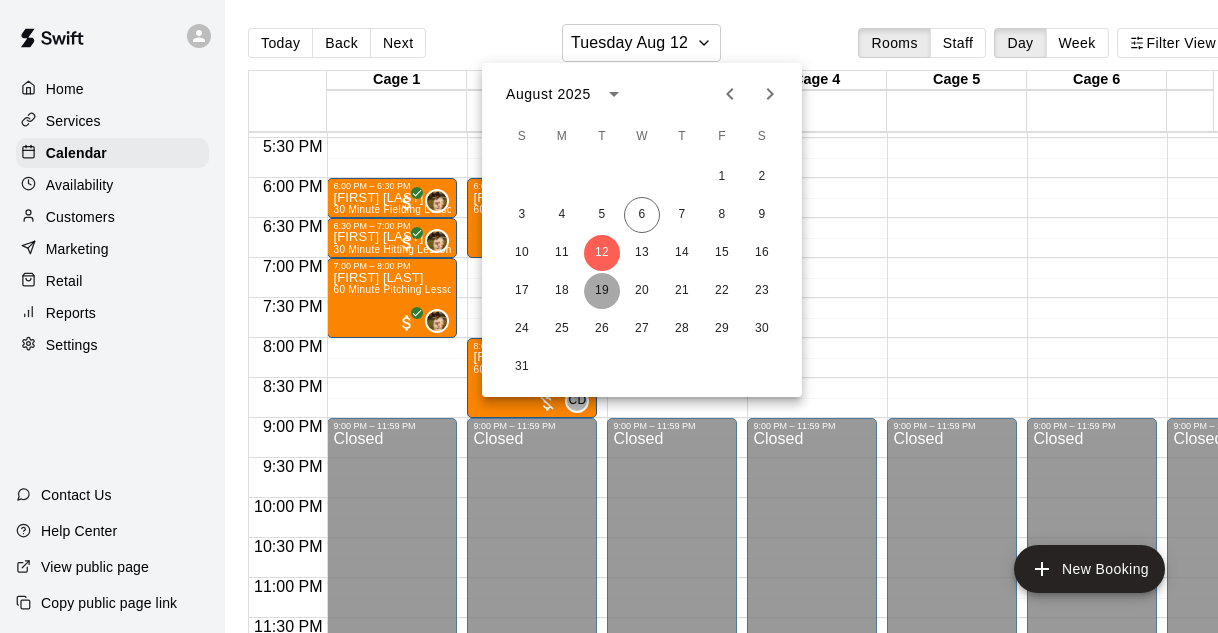 click on "19" at bounding box center (602, 291) 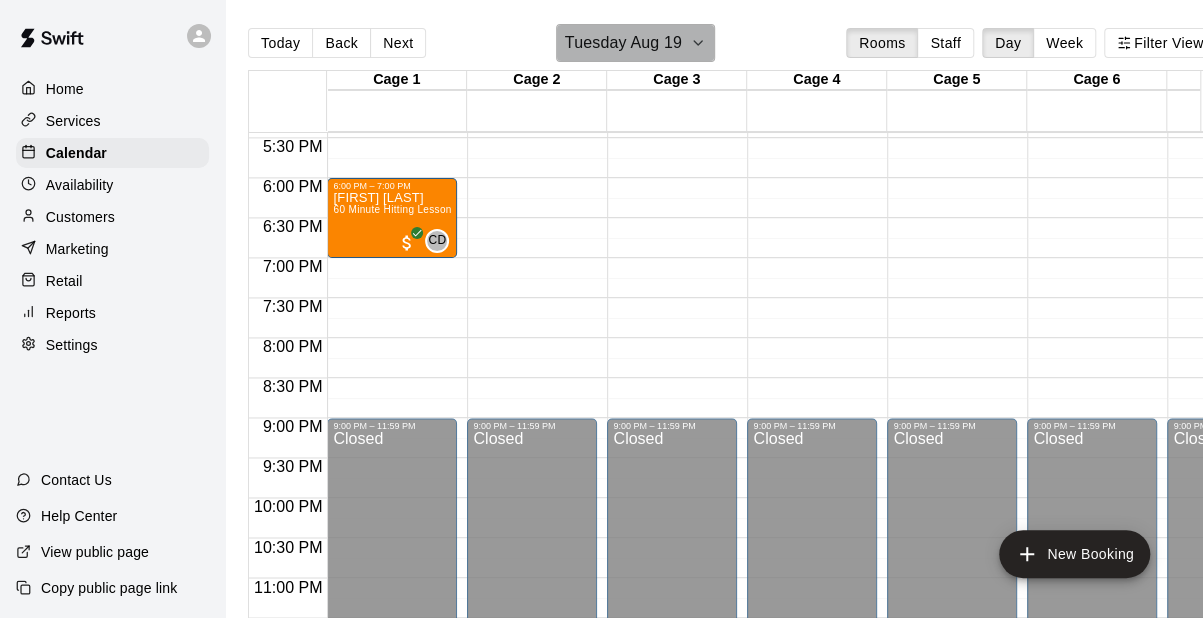 click on "Tuesday Aug 19" at bounding box center [623, 43] 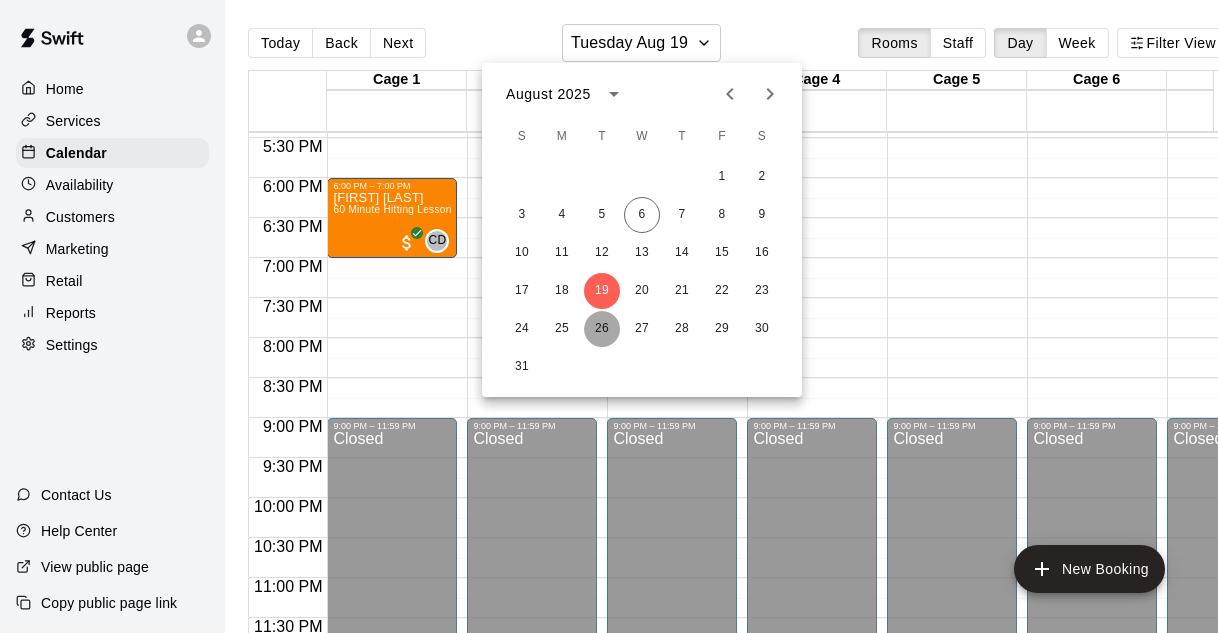 click on "26" at bounding box center [602, 329] 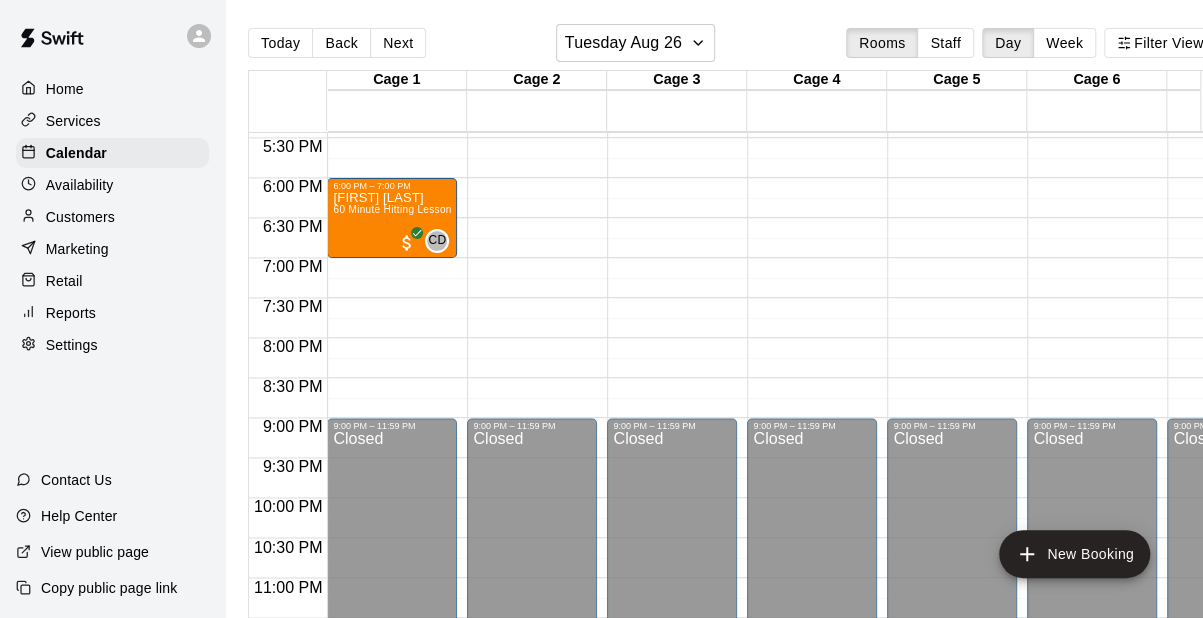 click on "Today" at bounding box center (280, 43) 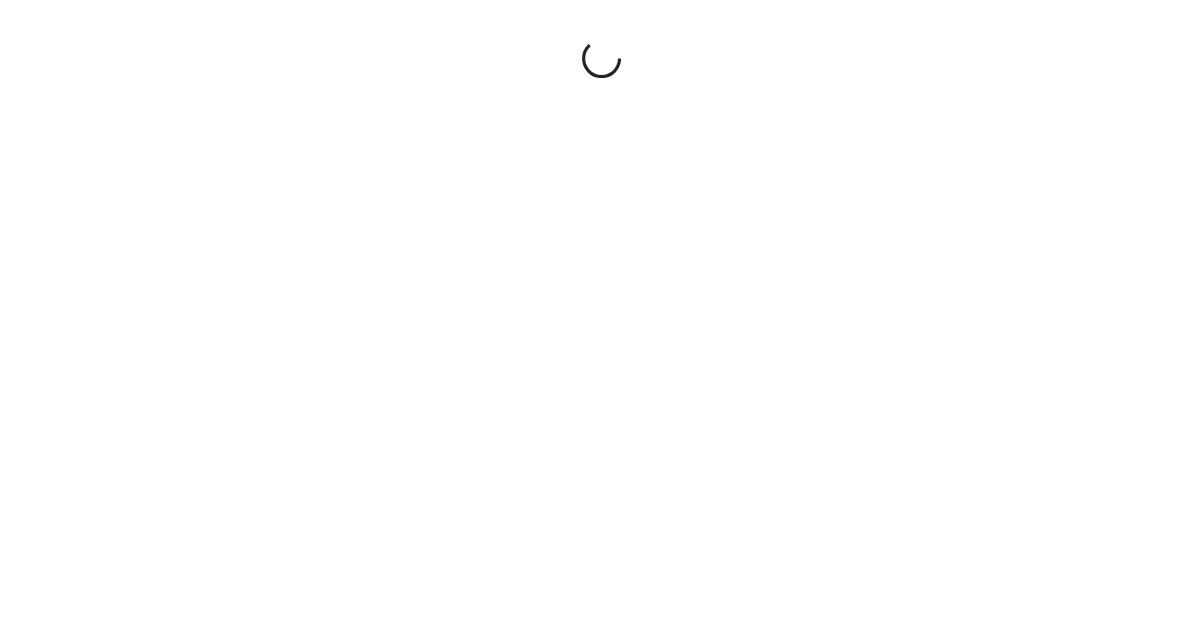 scroll, scrollTop: 0, scrollLeft: 0, axis: both 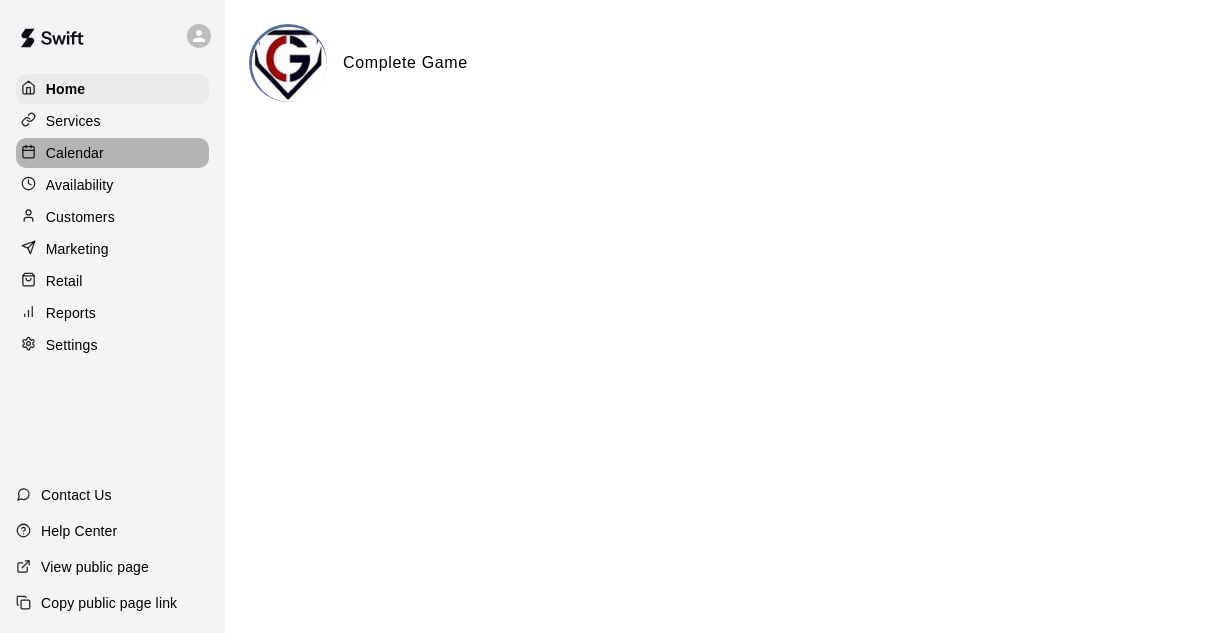click on "Calendar" at bounding box center (75, 153) 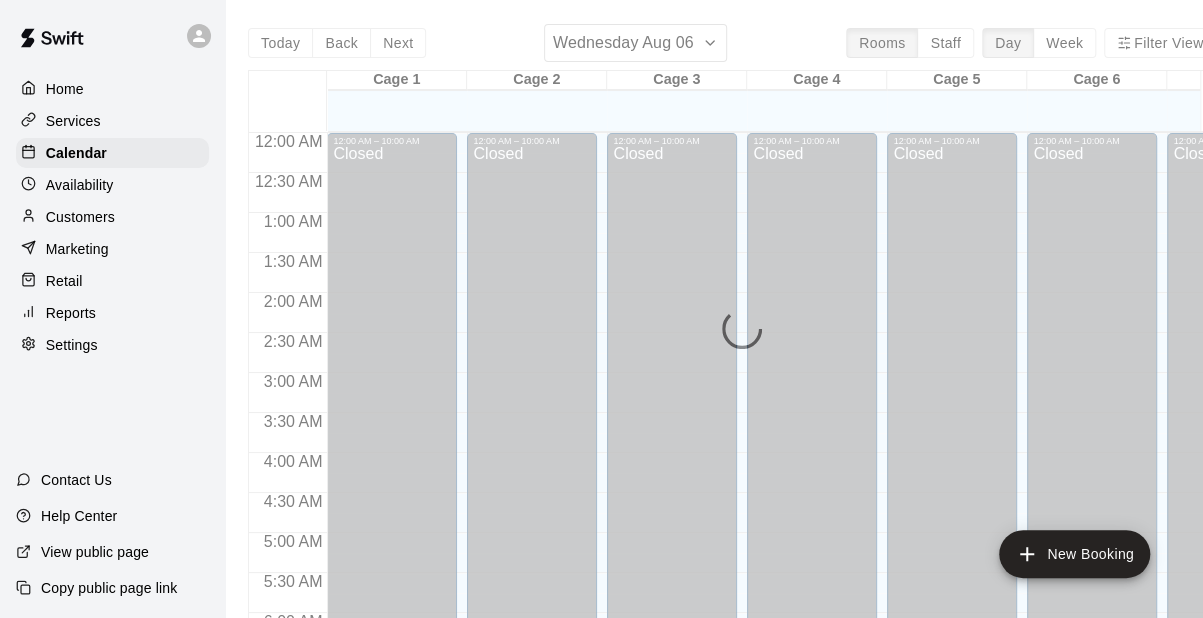 scroll, scrollTop: 918, scrollLeft: 0, axis: vertical 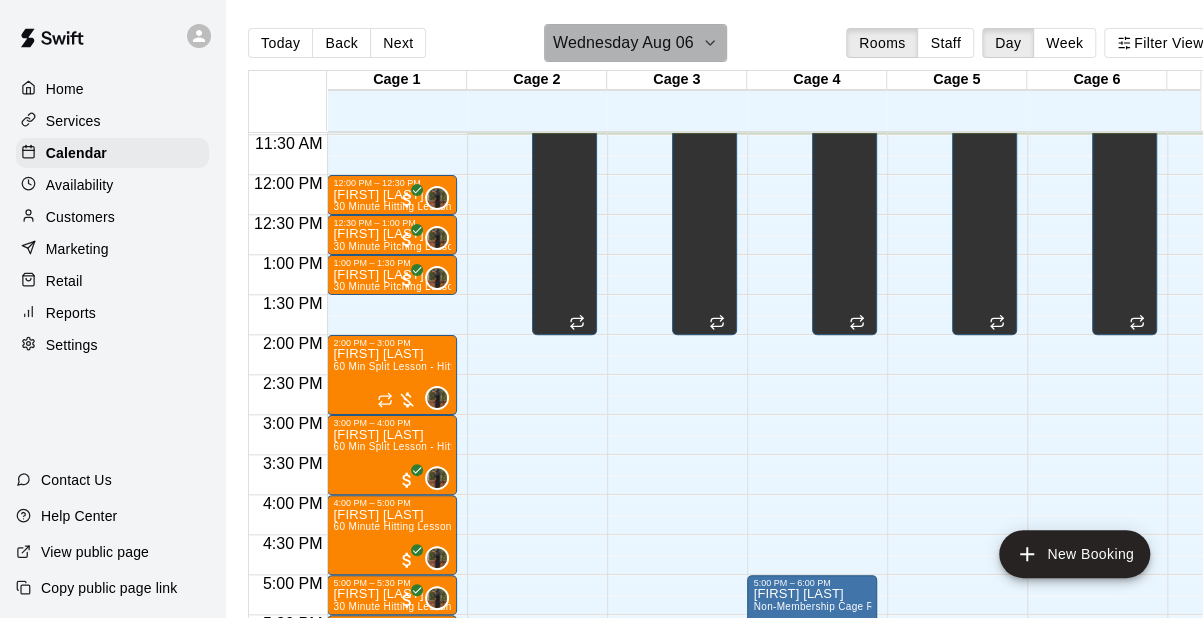 click on "Wednesday Aug 06" at bounding box center [623, 43] 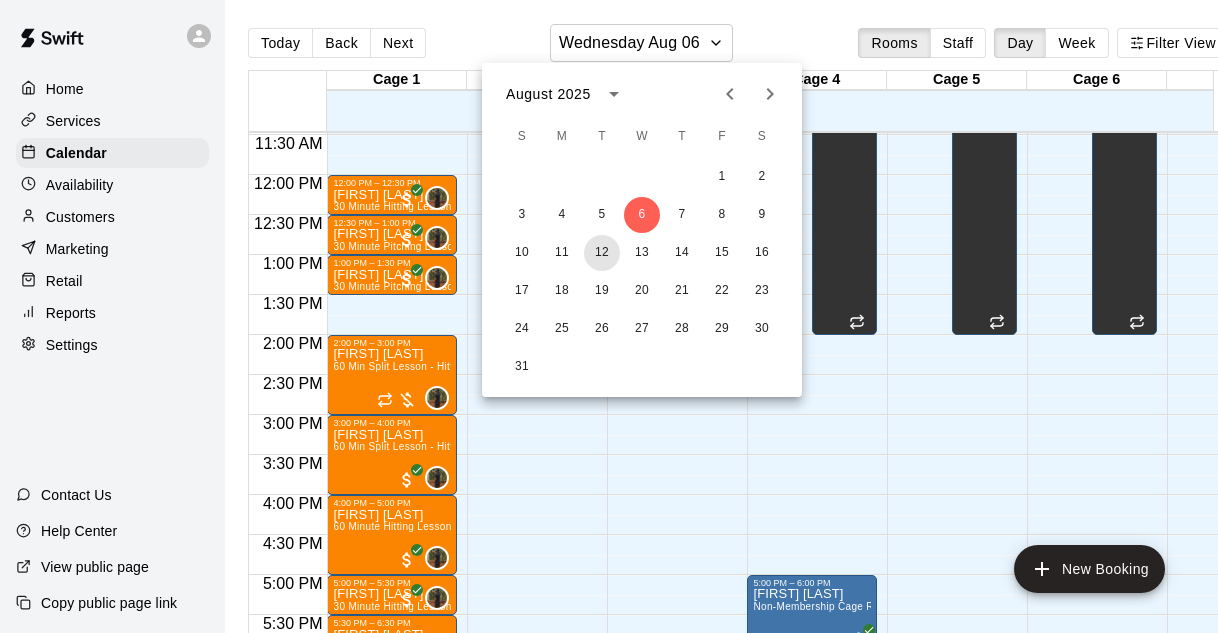 click on "12" at bounding box center [602, 253] 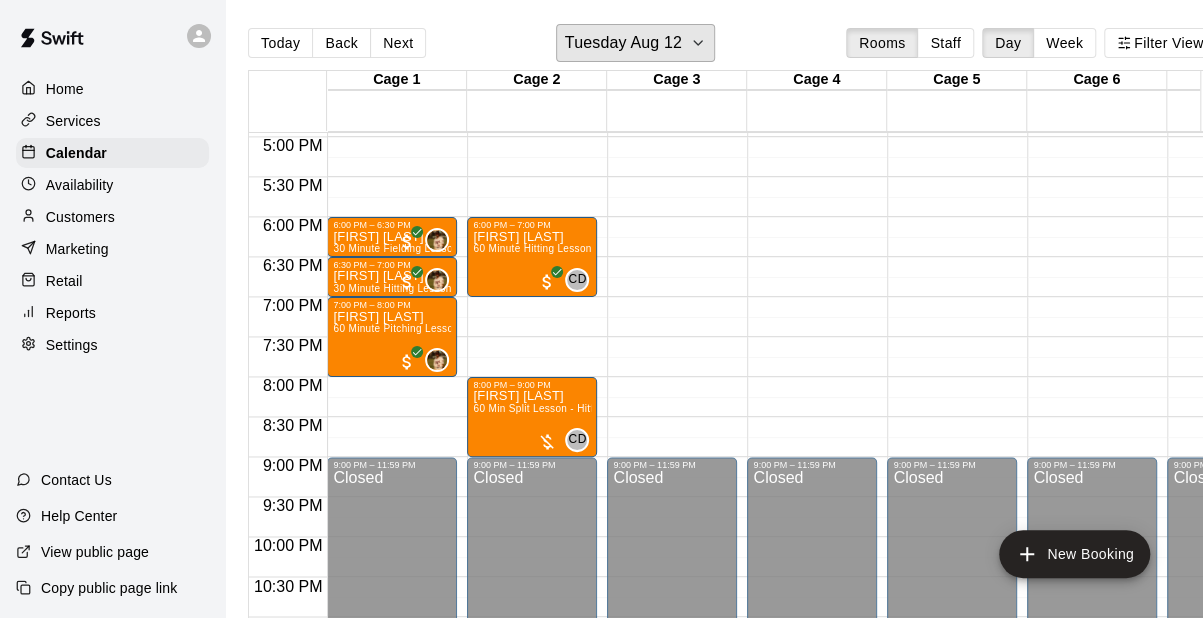 scroll, scrollTop: 1360, scrollLeft: 0, axis: vertical 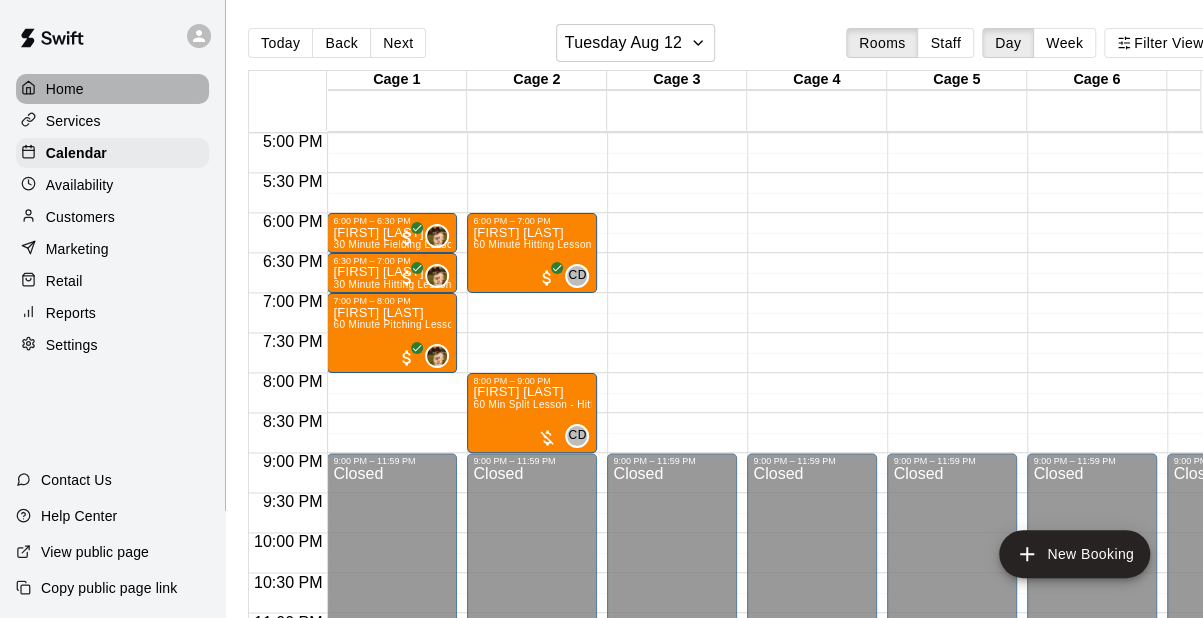 click on "Home" at bounding box center [65, 89] 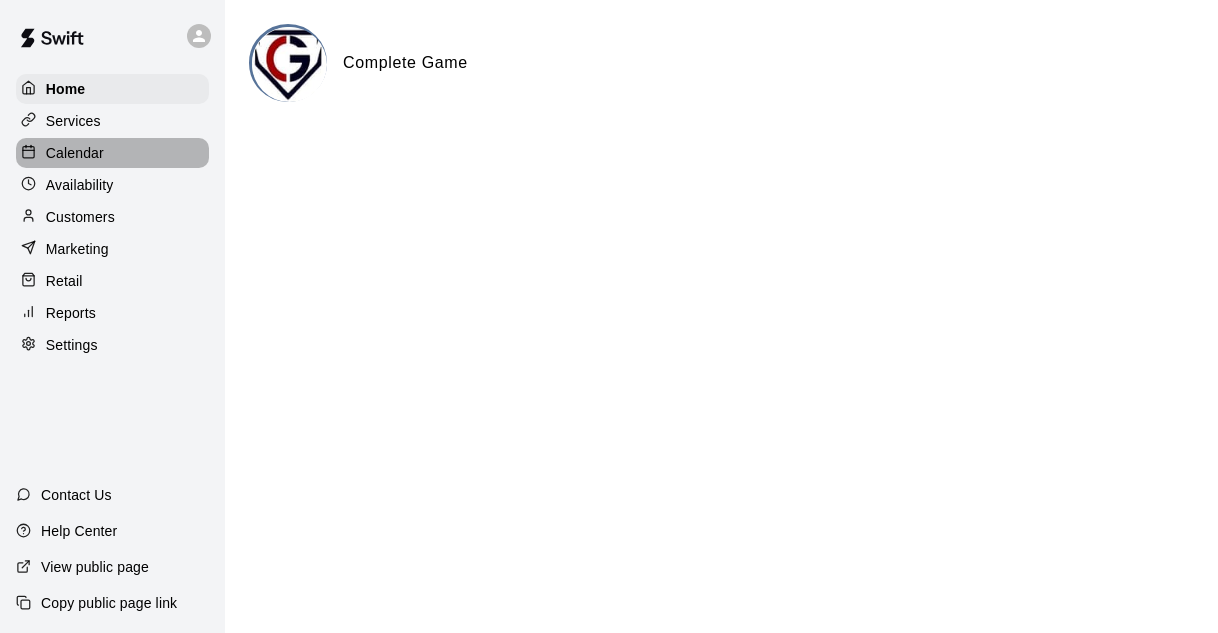 click on "Calendar" at bounding box center (75, 153) 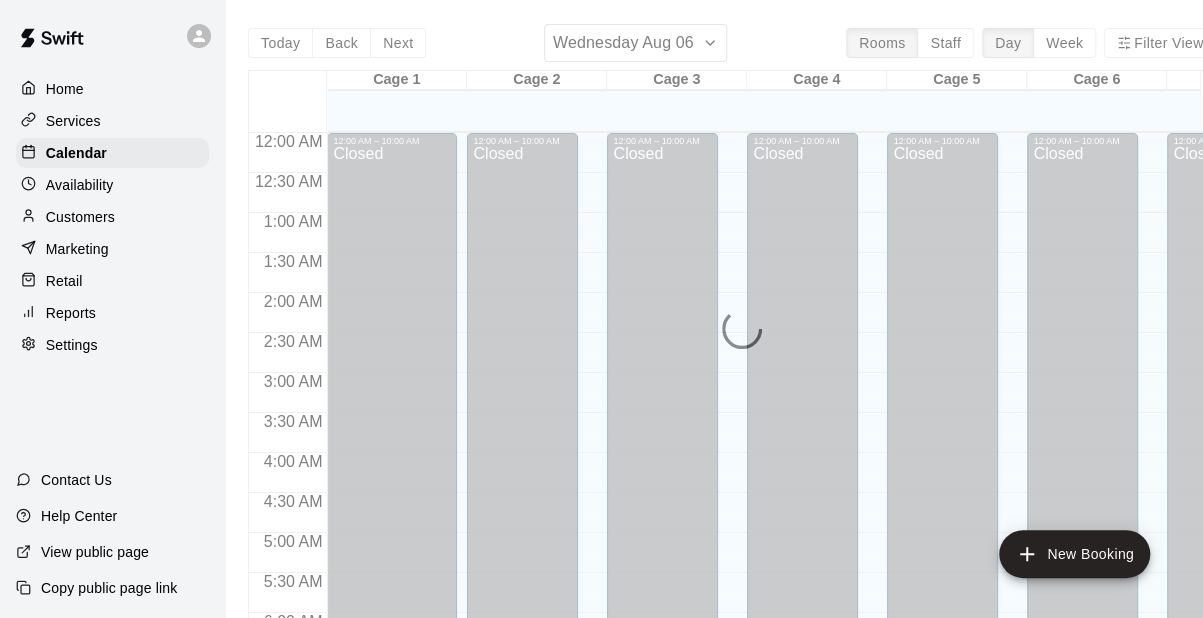 scroll, scrollTop: 919, scrollLeft: 0, axis: vertical 